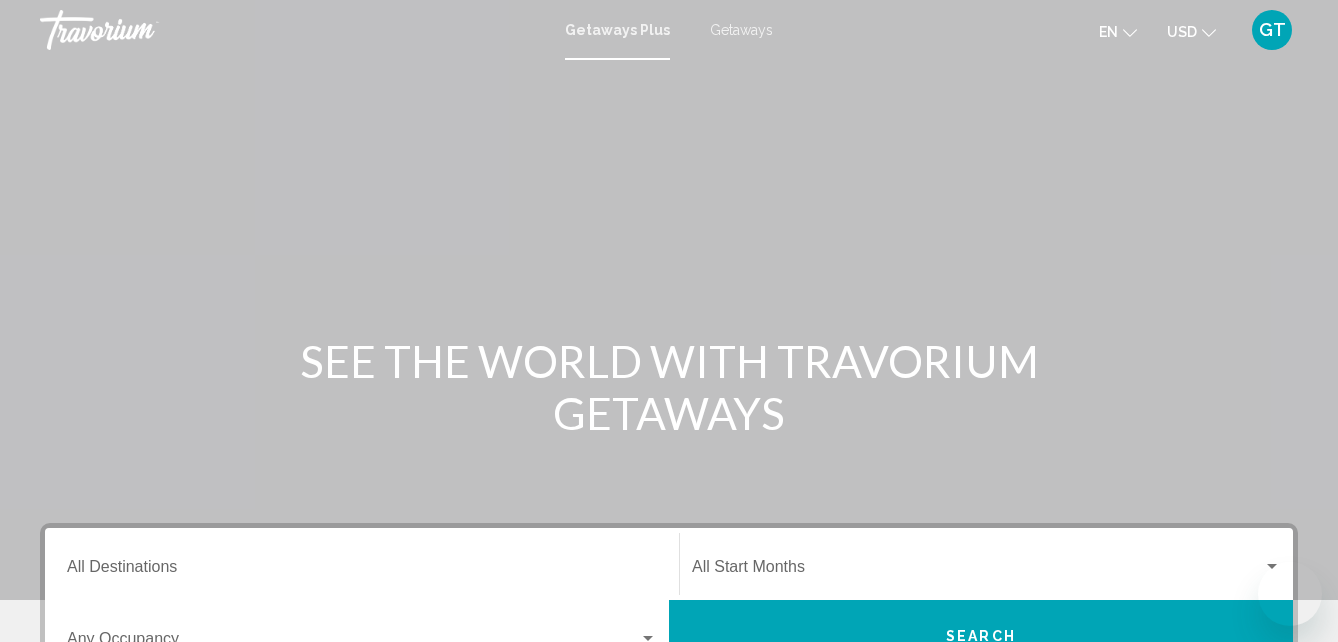 scroll, scrollTop: 0, scrollLeft: 0, axis: both 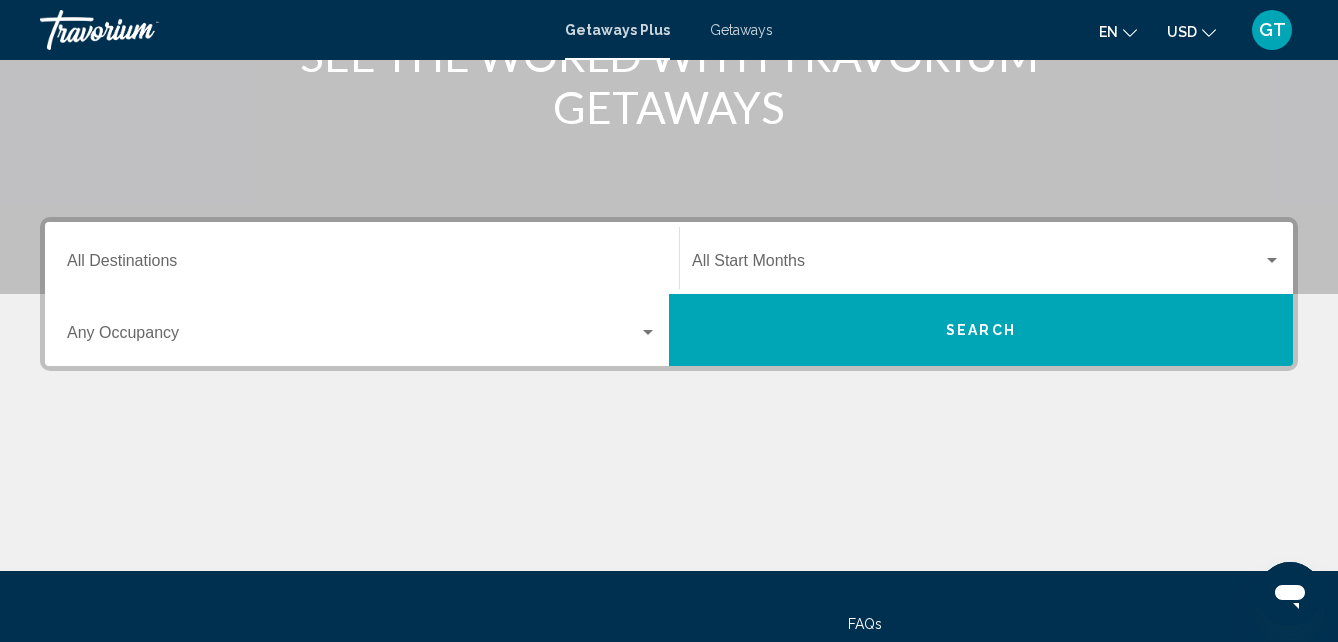 click on "Destination All Destinations" at bounding box center (362, 258) 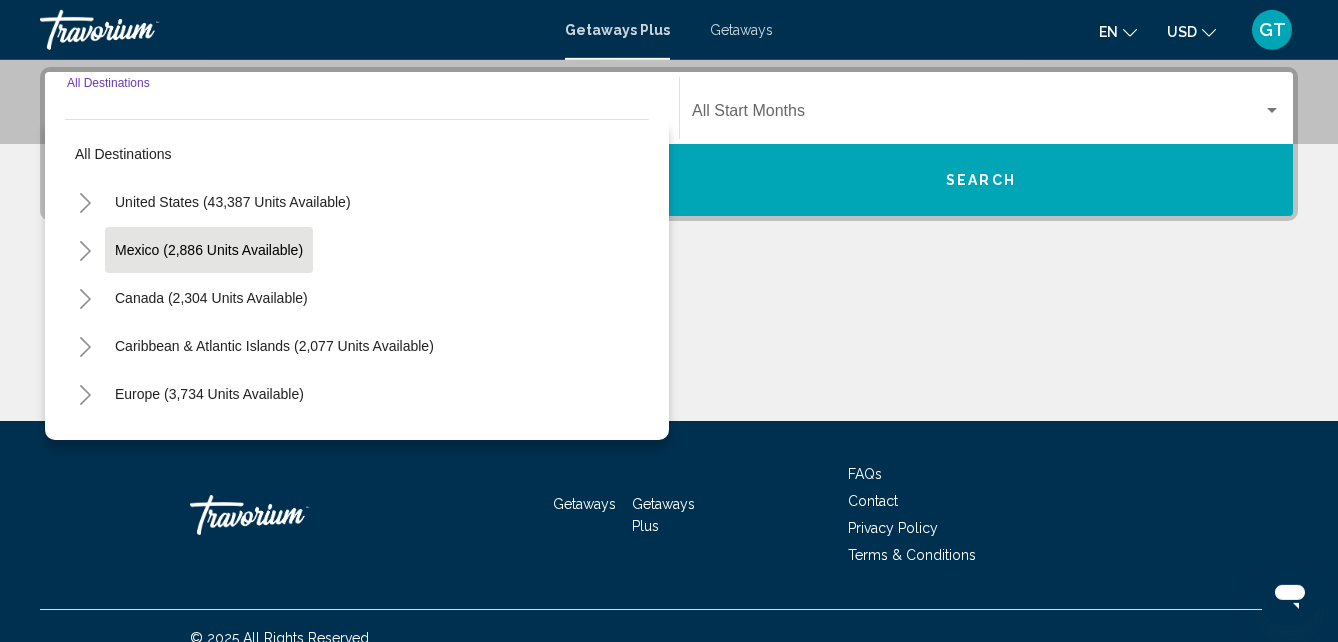 scroll, scrollTop: 458, scrollLeft: 0, axis: vertical 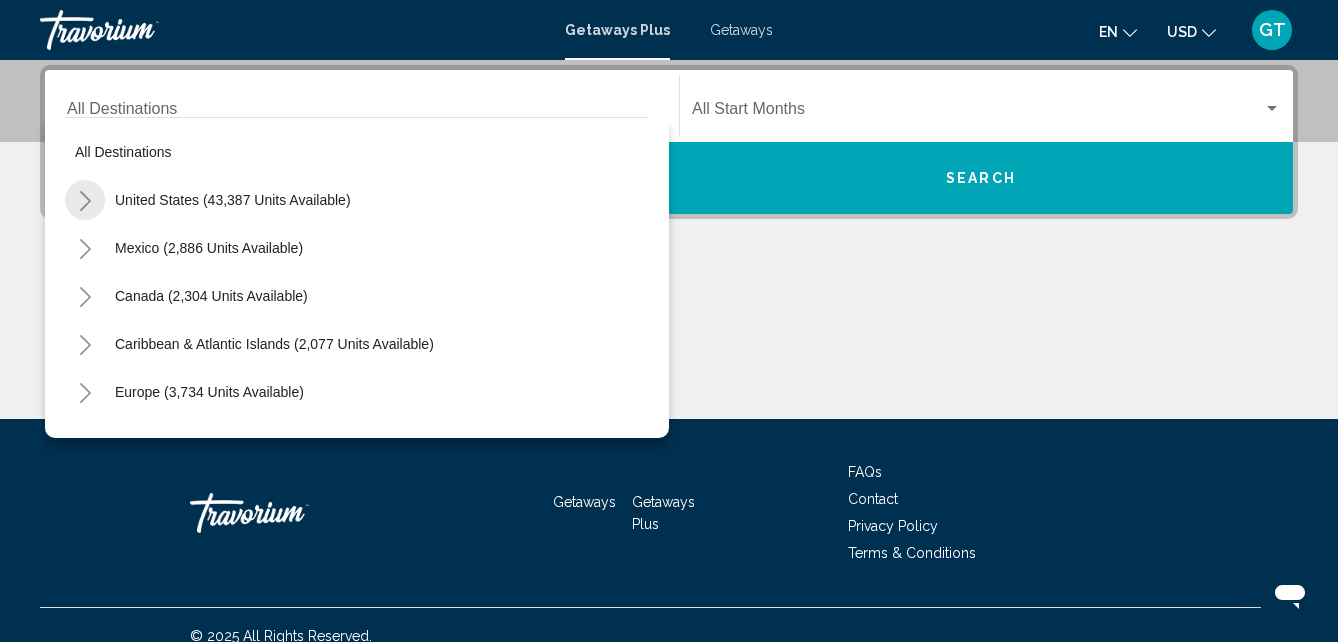click 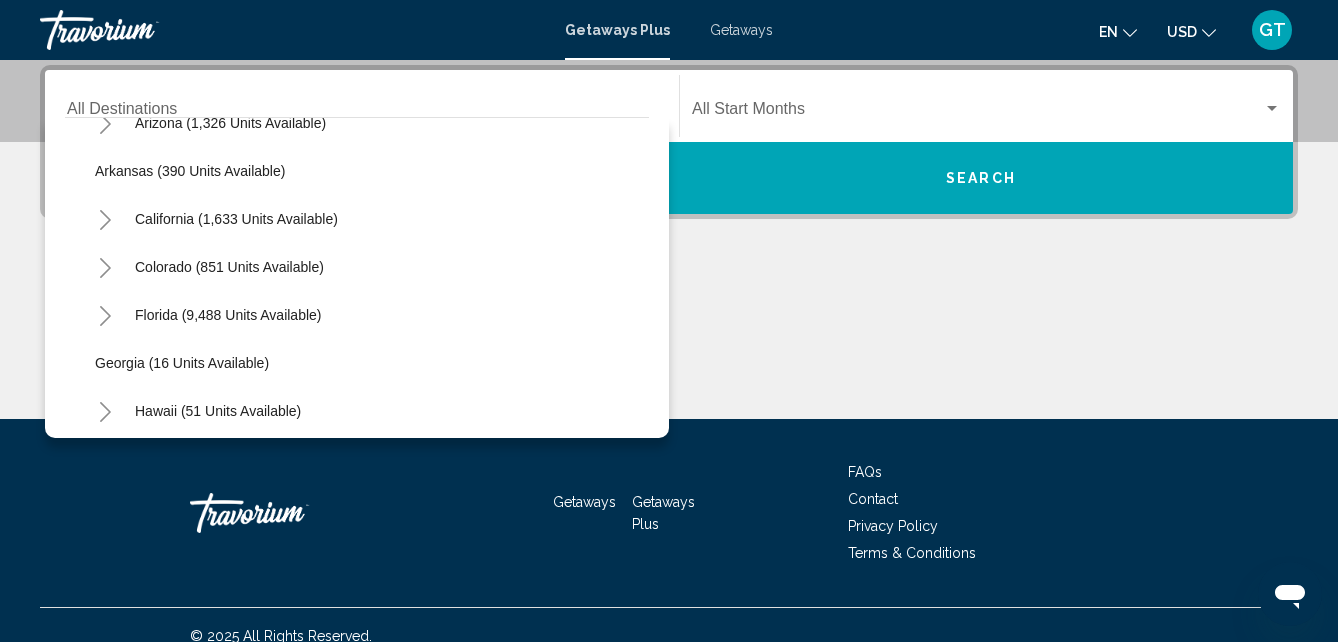 scroll, scrollTop: 114, scrollLeft: 0, axis: vertical 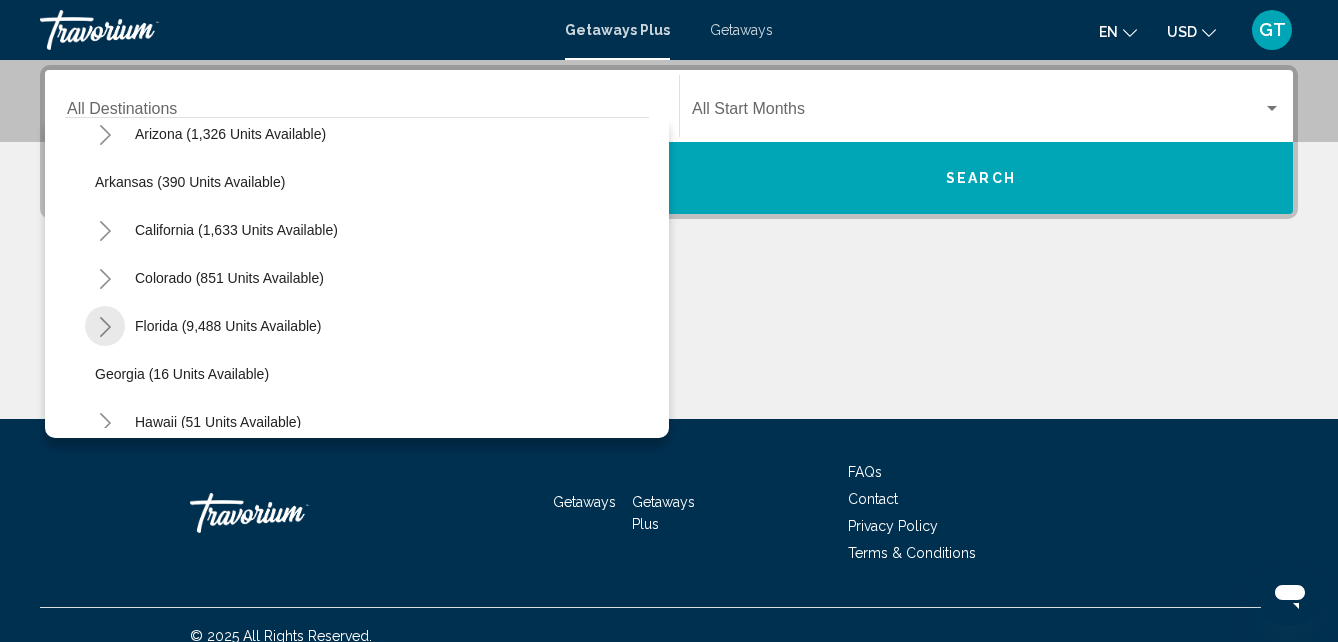 click 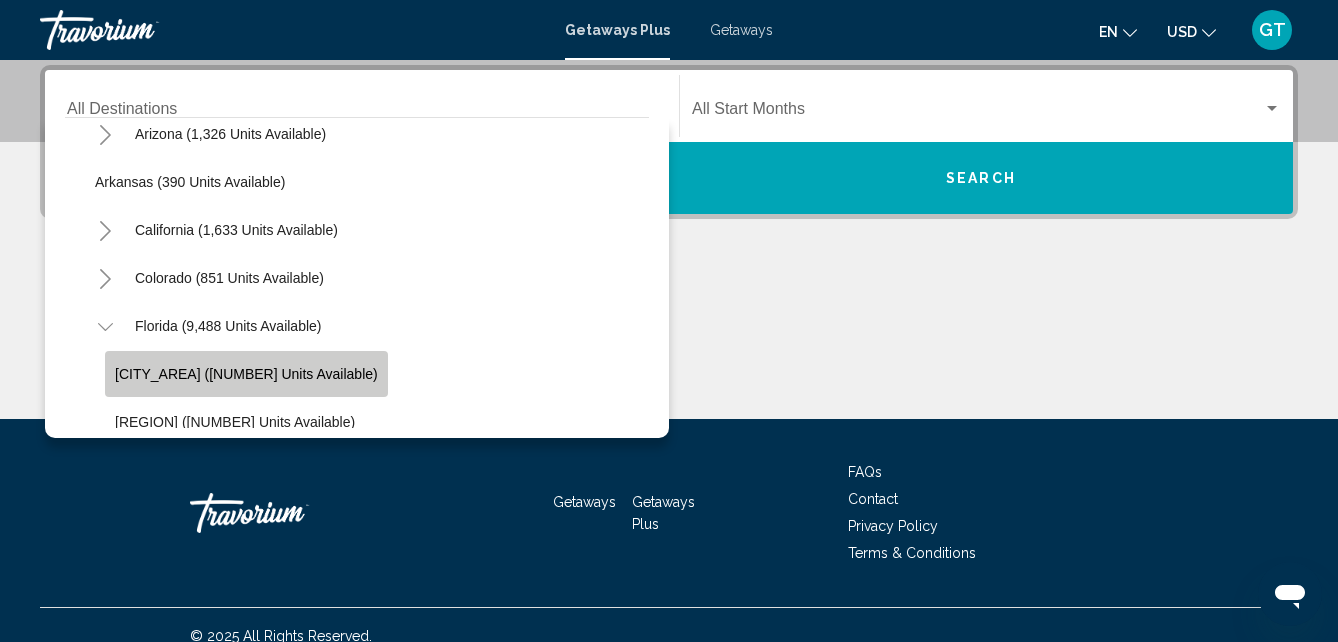 click on "Orlando & Disney Area (11,756 units available)" 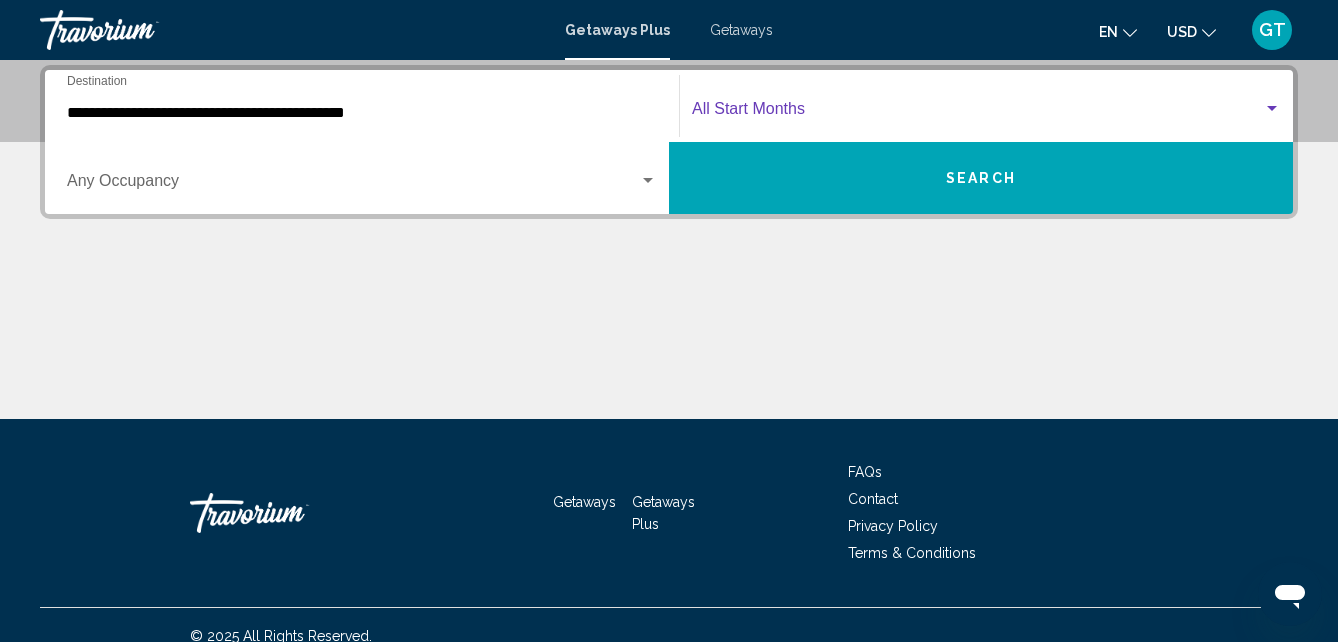 click at bounding box center (1272, 109) 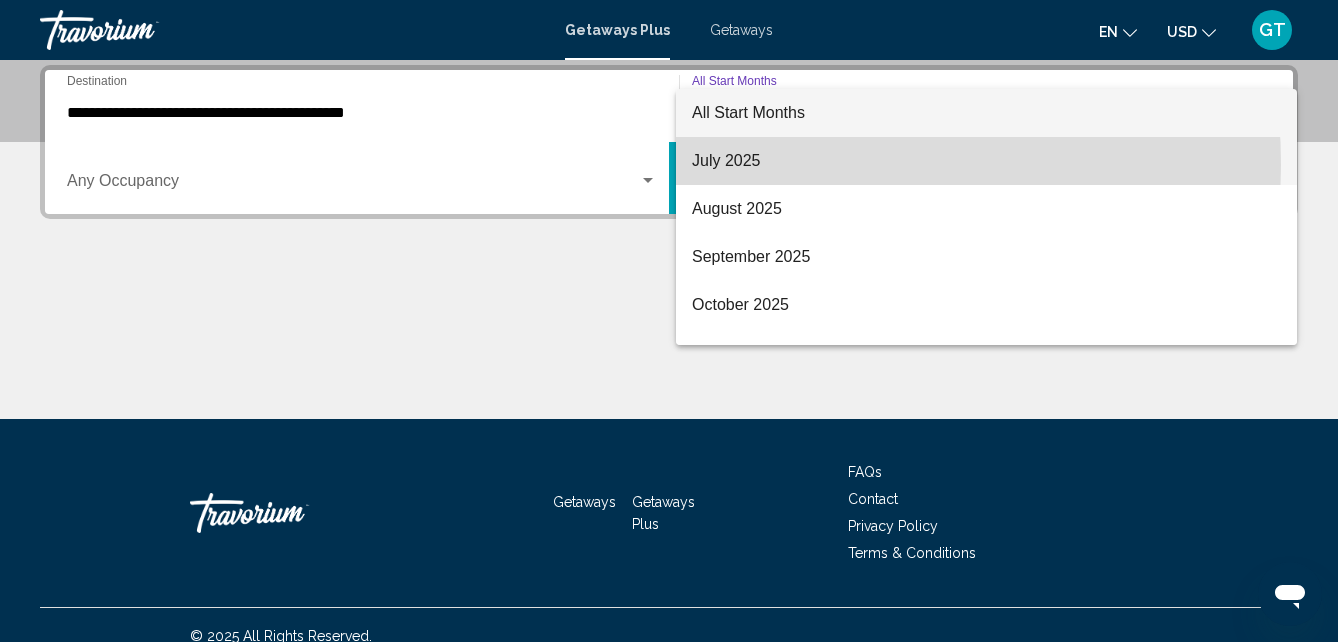 click on "July 2025" at bounding box center (986, 161) 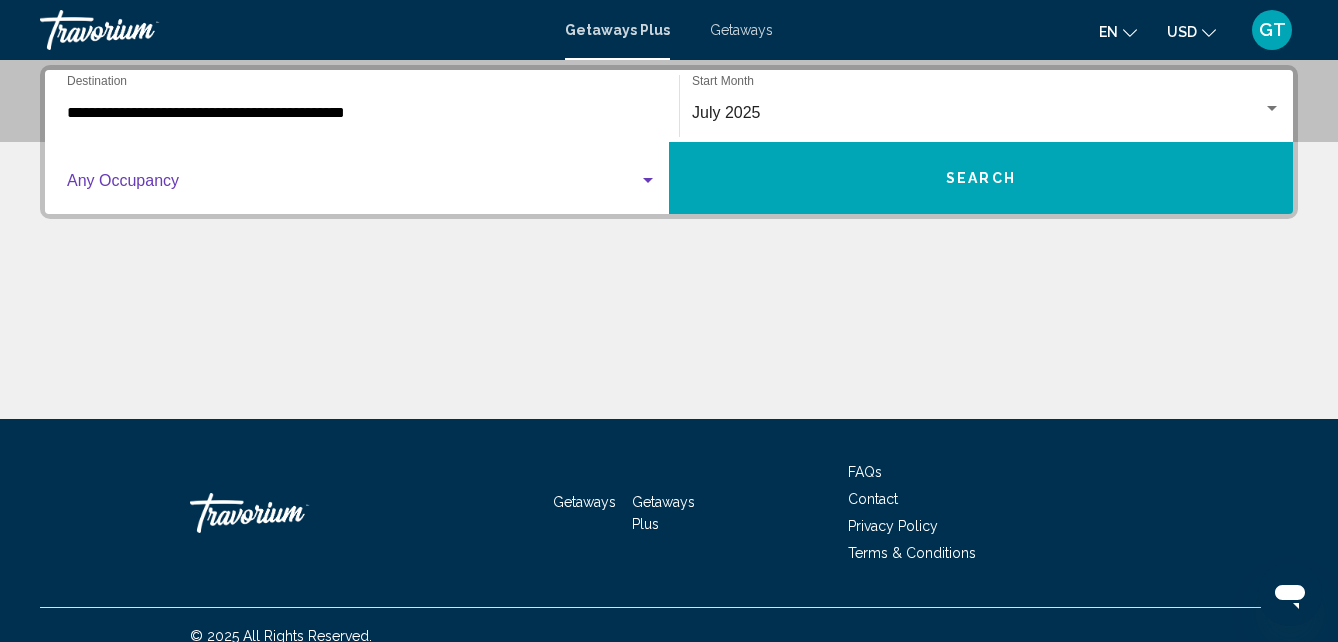 click at bounding box center (648, 181) 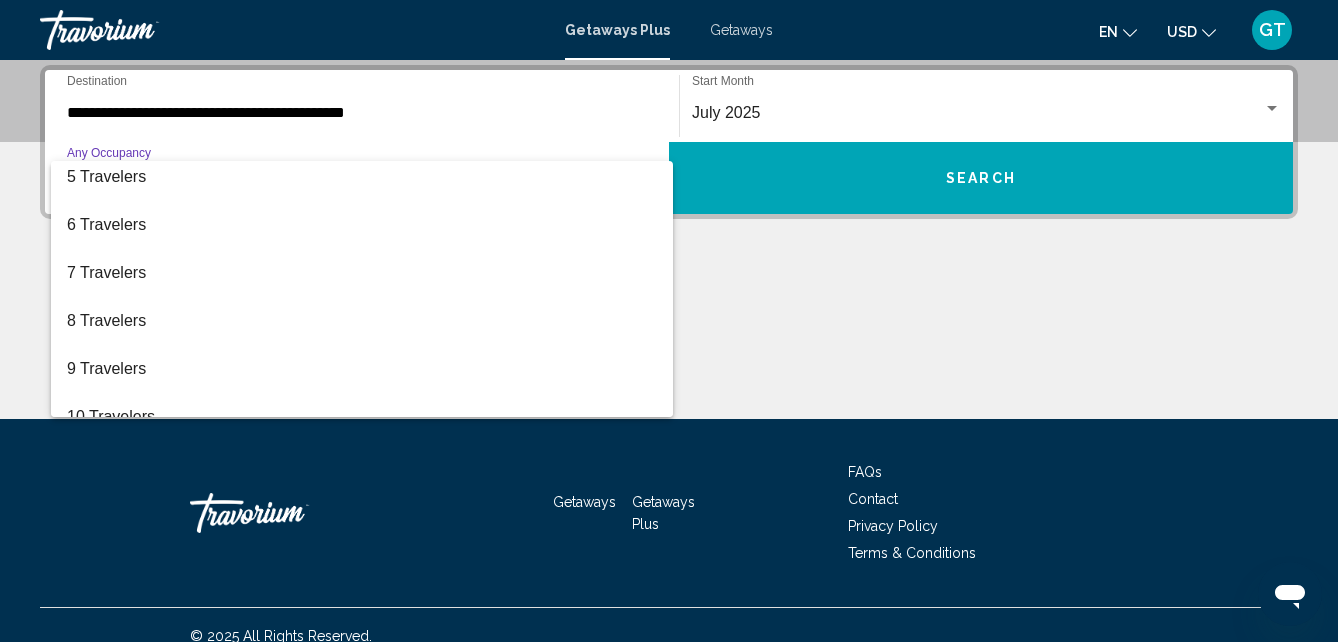 scroll, scrollTop: 224, scrollLeft: 0, axis: vertical 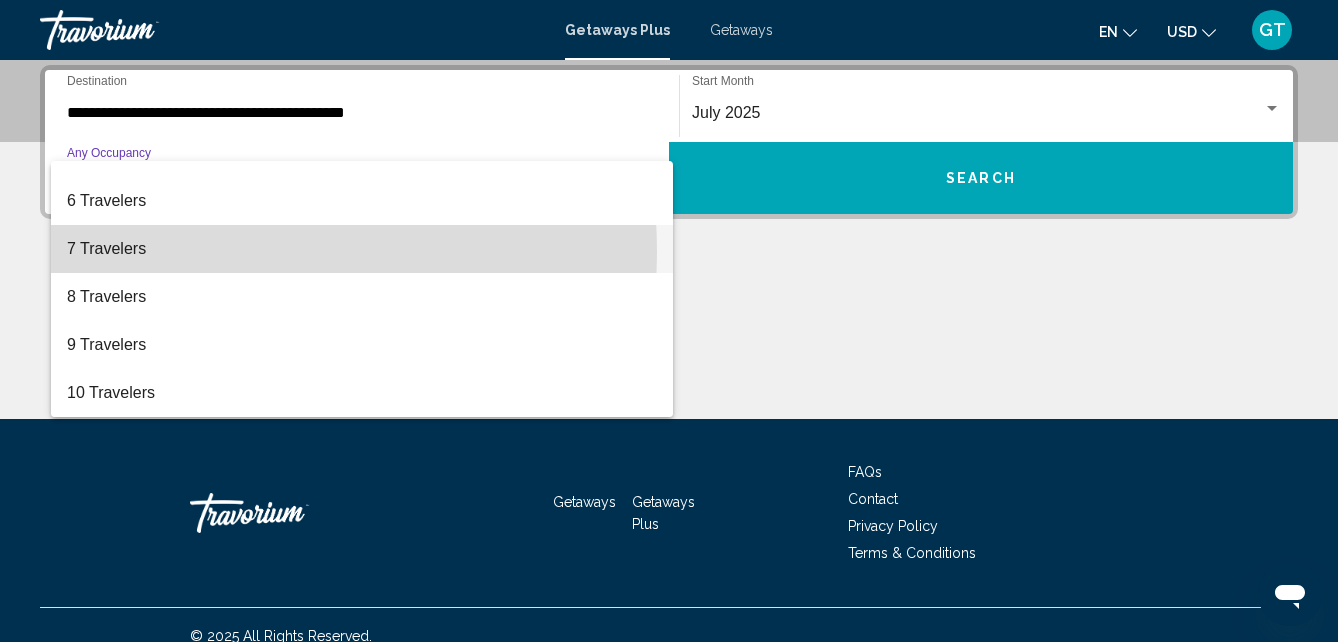 click on "7 Travelers" at bounding box center (362, 249) 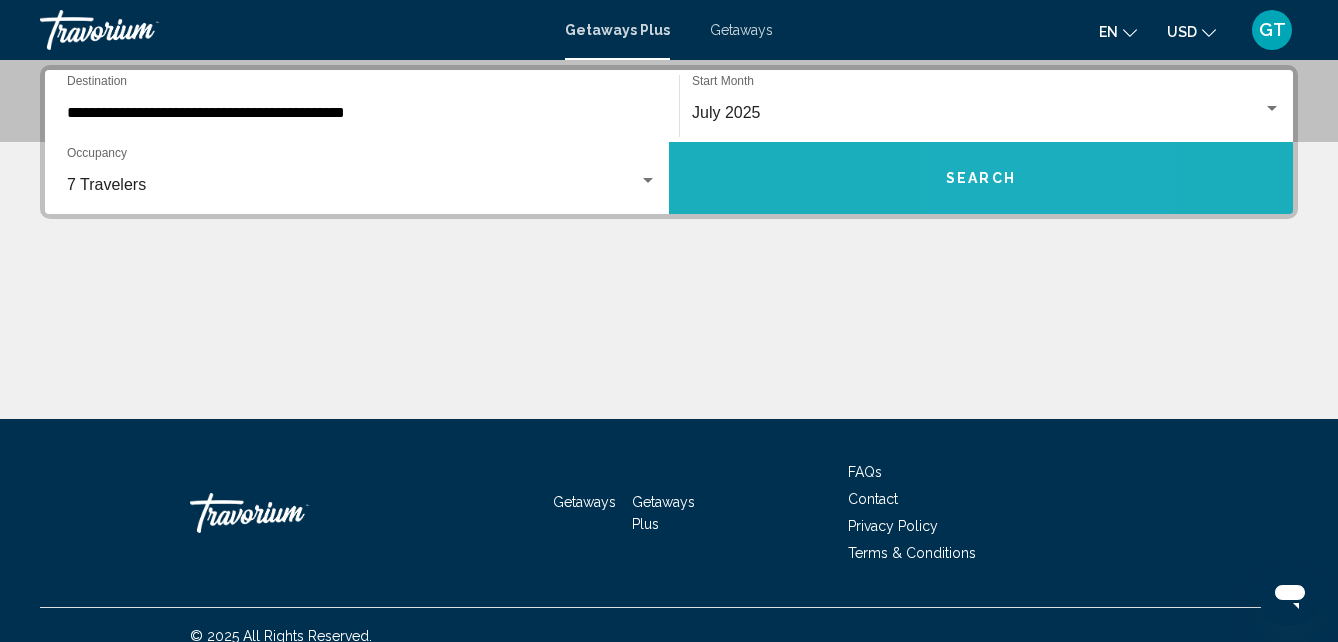 click on "Search" at bounding box center (981, 178) 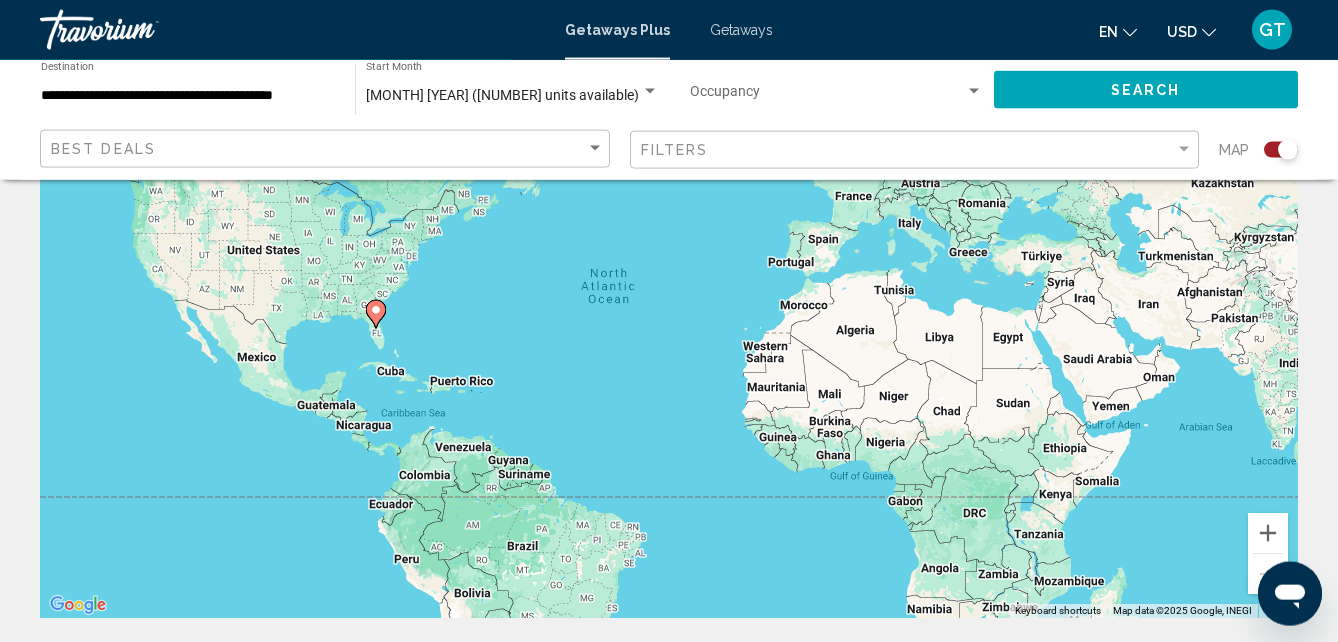 scroll, scrollTop: 0, scrollLeft: 0, axis: both 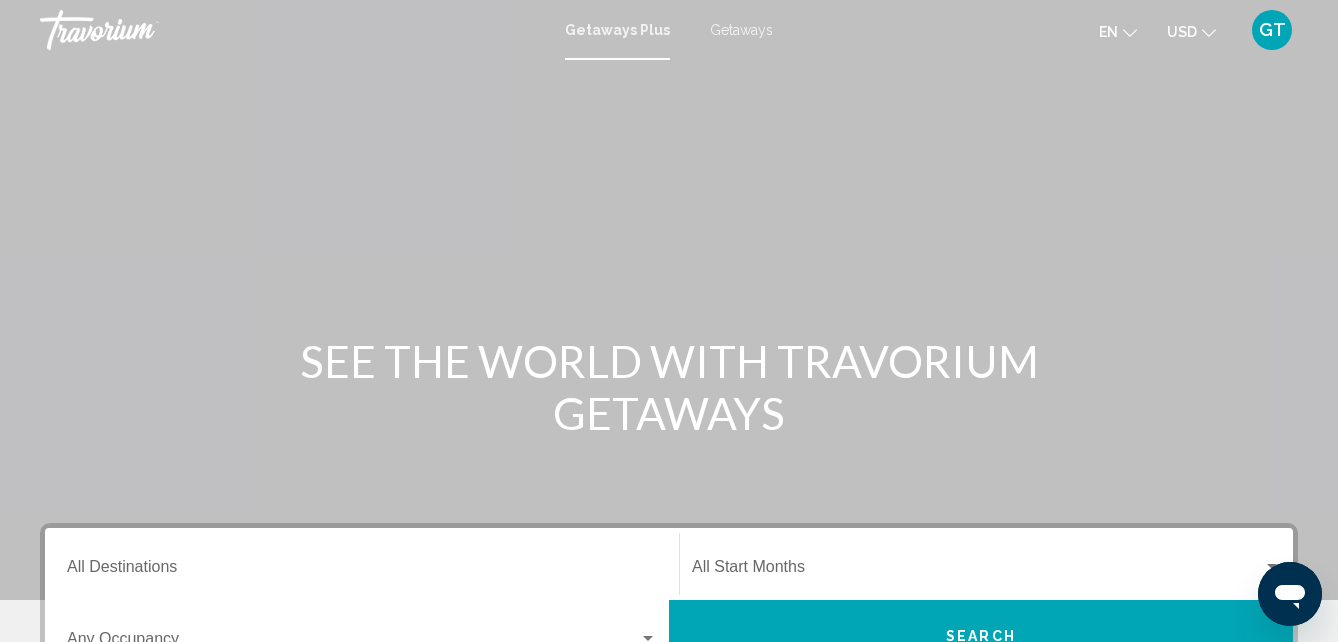click on "Getaways Plus" at bounding box center (617, 30) 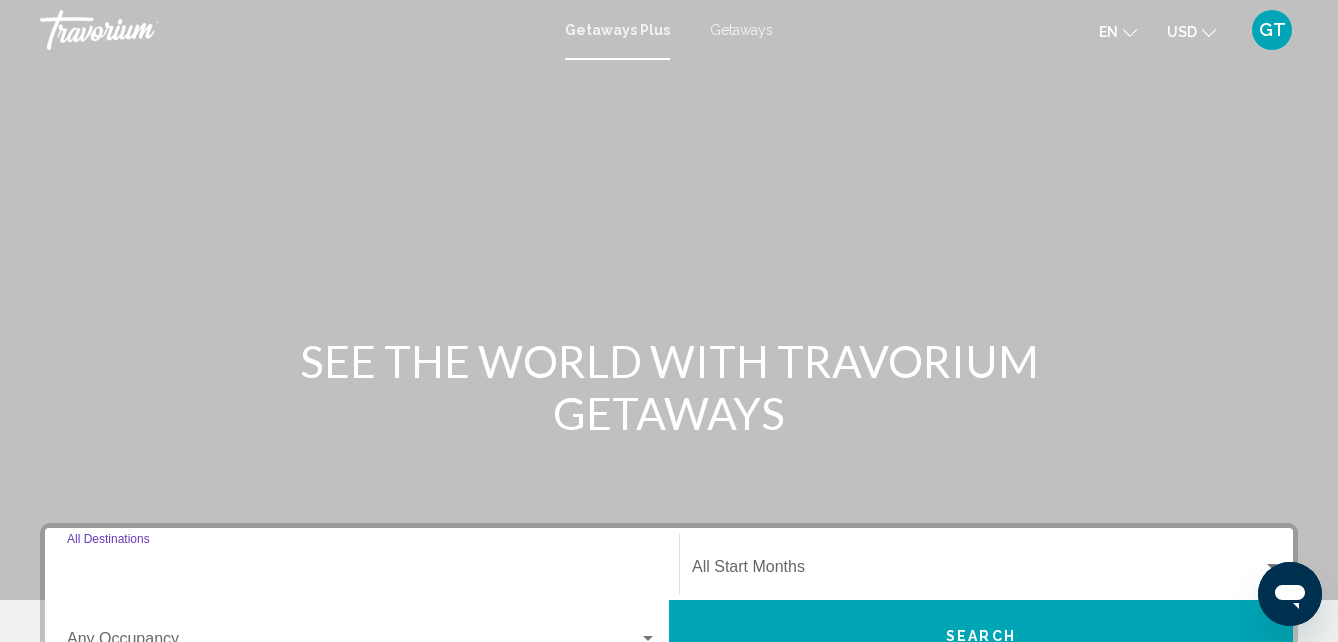 click on "Destination All Destinations" at bounding box center (362, 571) 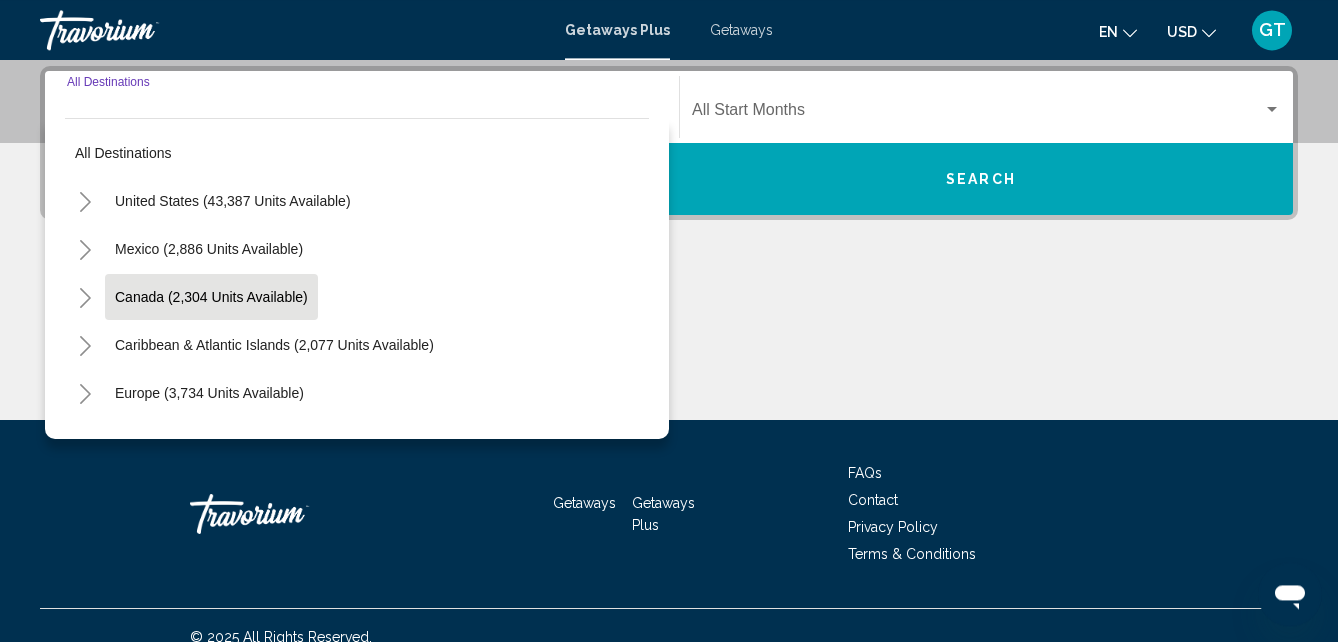 scroll, scrollTop: 458, scrollLeft: 0, axis: vertical 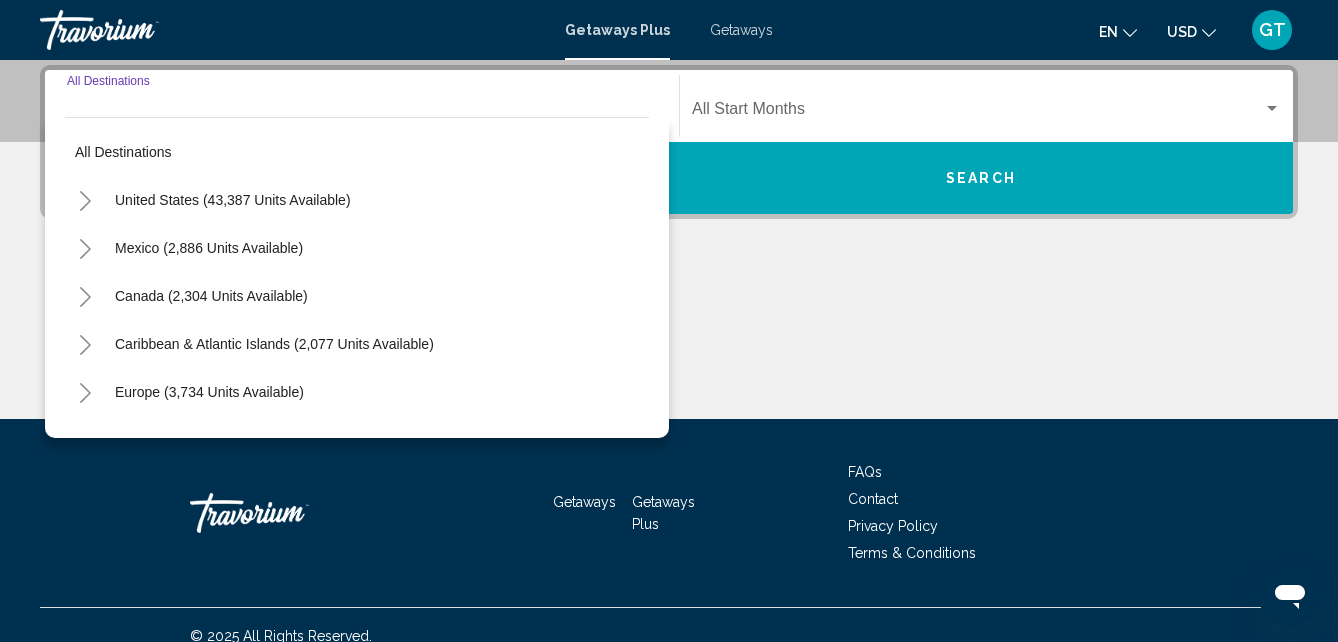 click 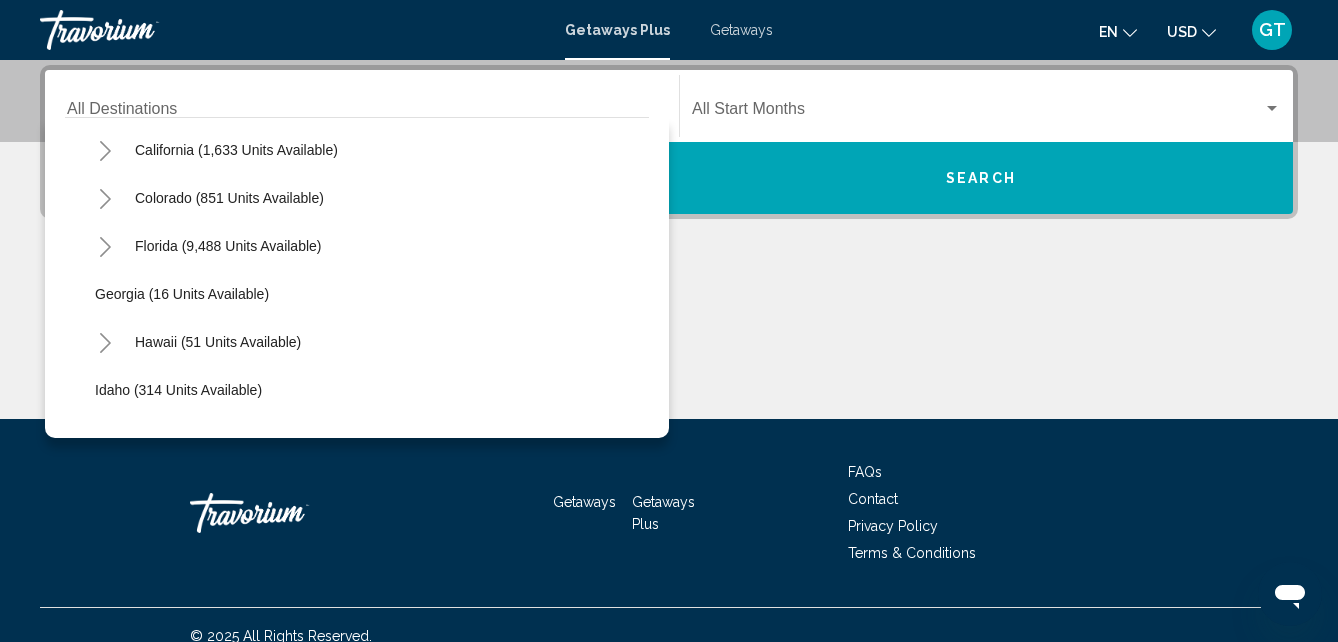 scroll, scrollTop: 228, scrollLeft: 0, axis: vertical 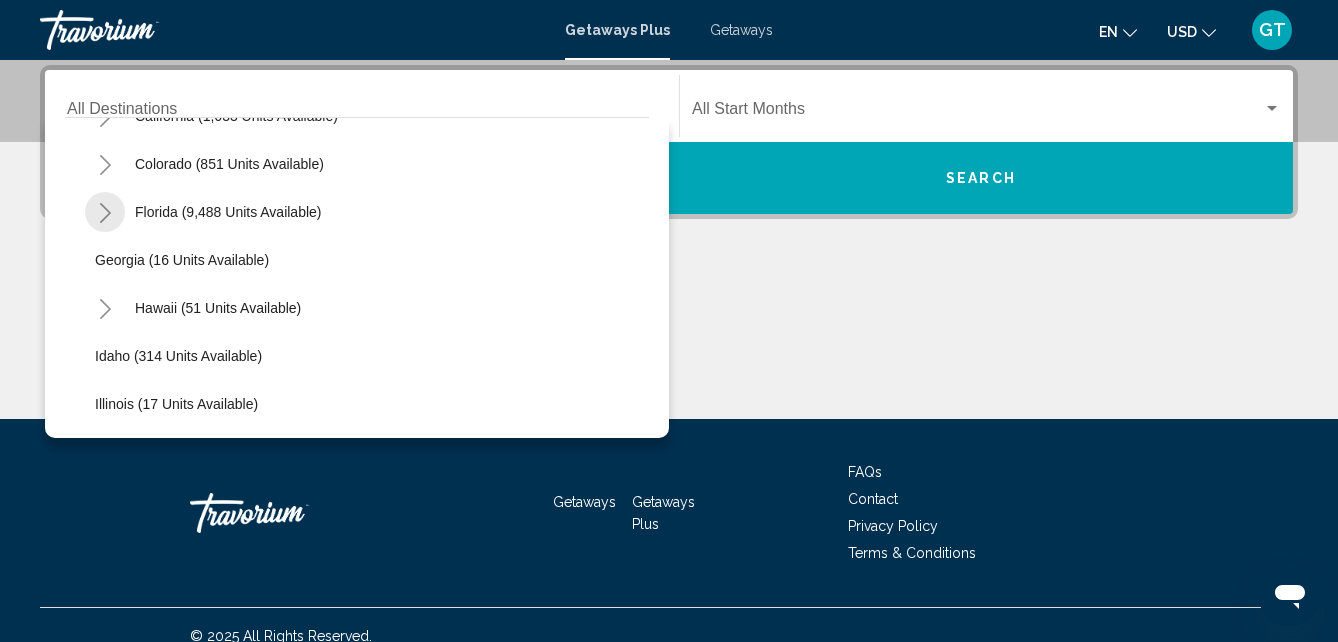 click 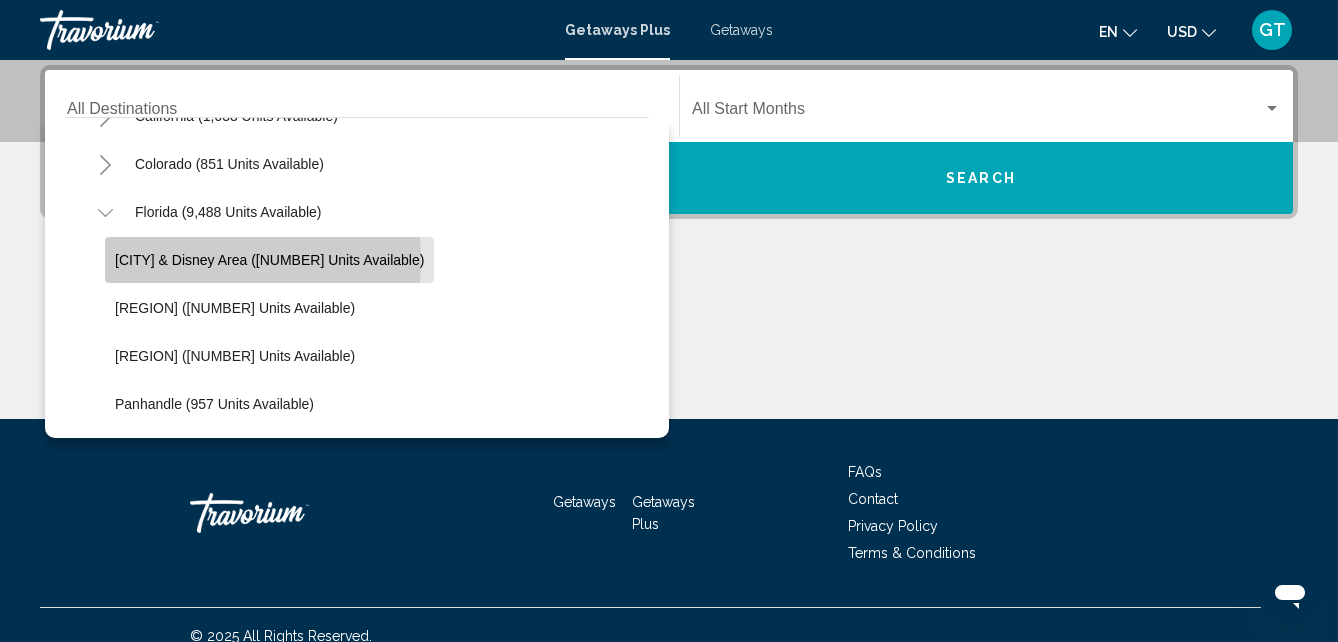 click on "Orlando & Disney Area (11,756 units available)" 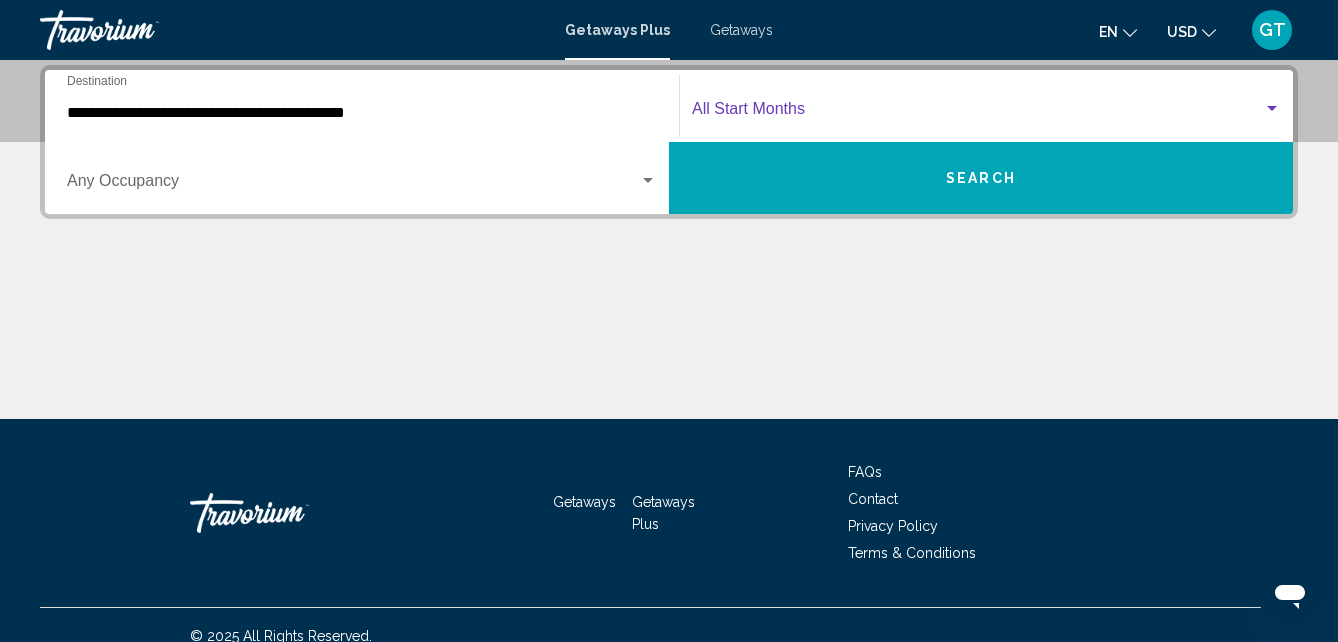click at bounding box center (1272, 108) 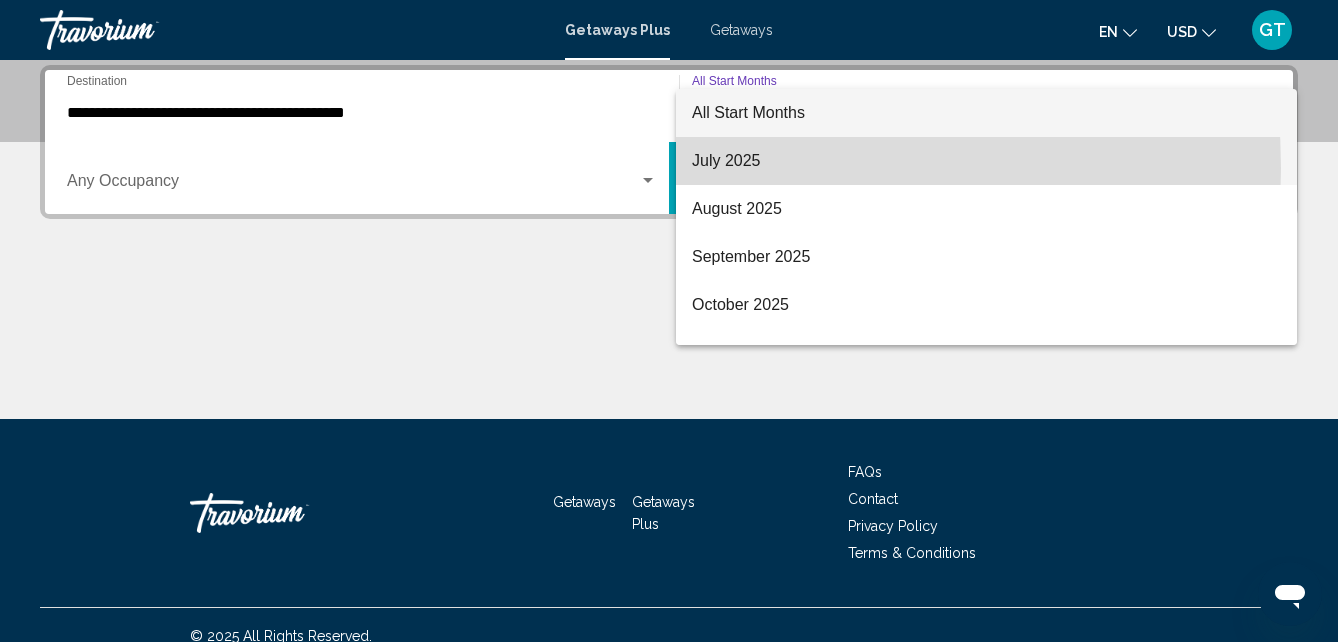 click on "July 2025" at bounding box center (986, 161) 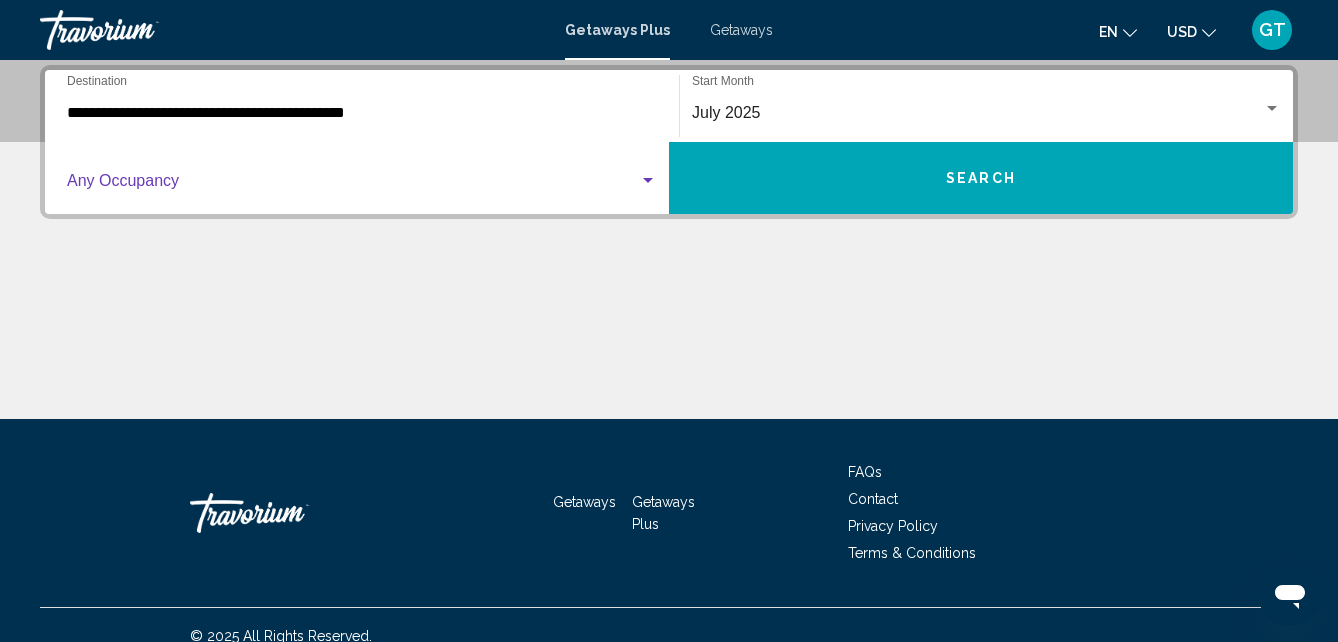 click at bounding box center [648, 181] 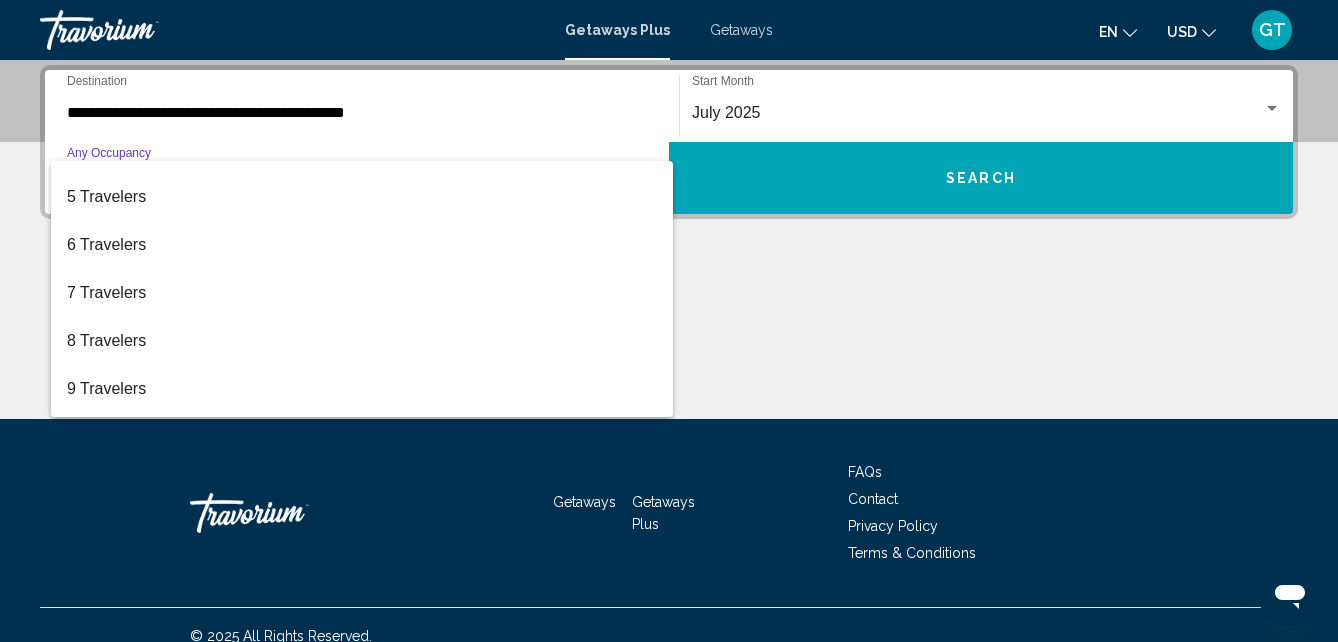 scroll, scrollTop: 224, scrollLeft: 0, axis: vertical 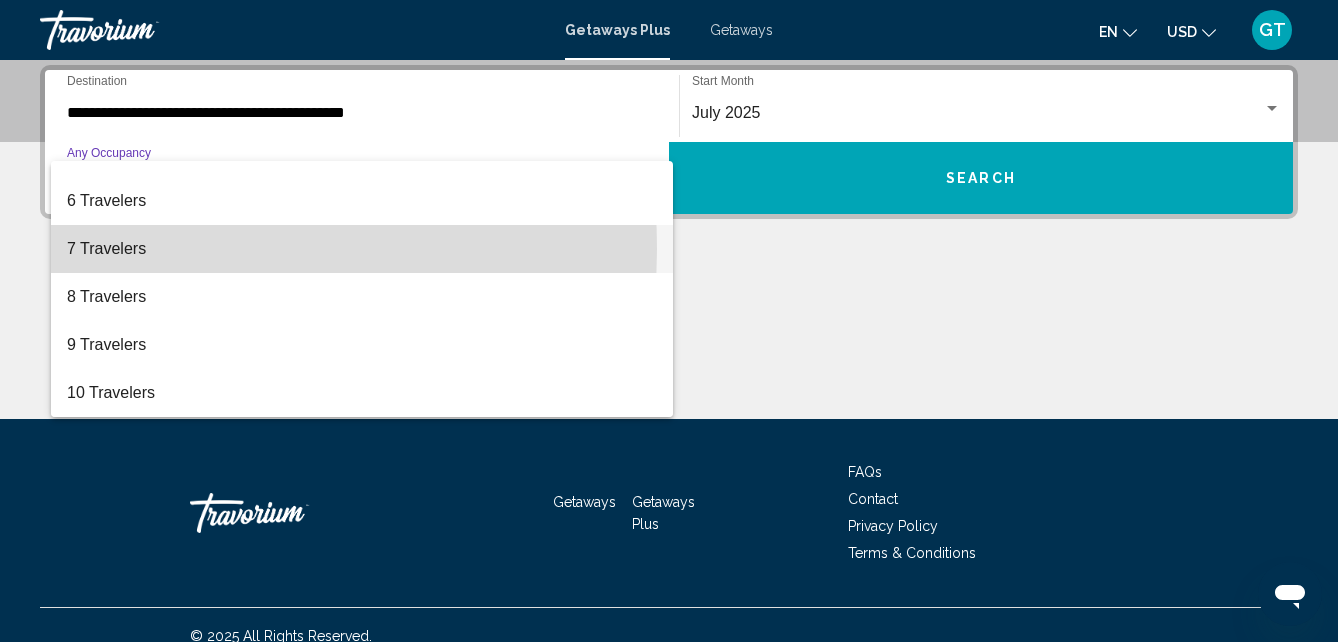 click on "7 Travelers" at bounding box center (362, 249) 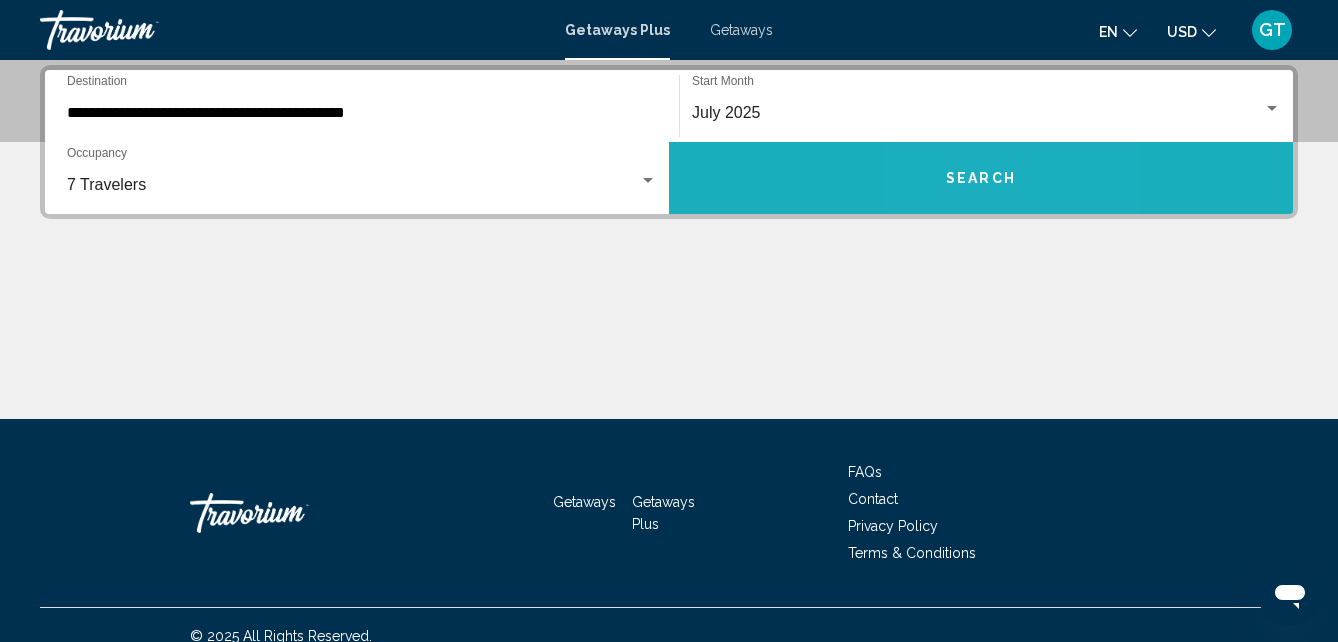 click on "Search" at bounding box center [981, 179] 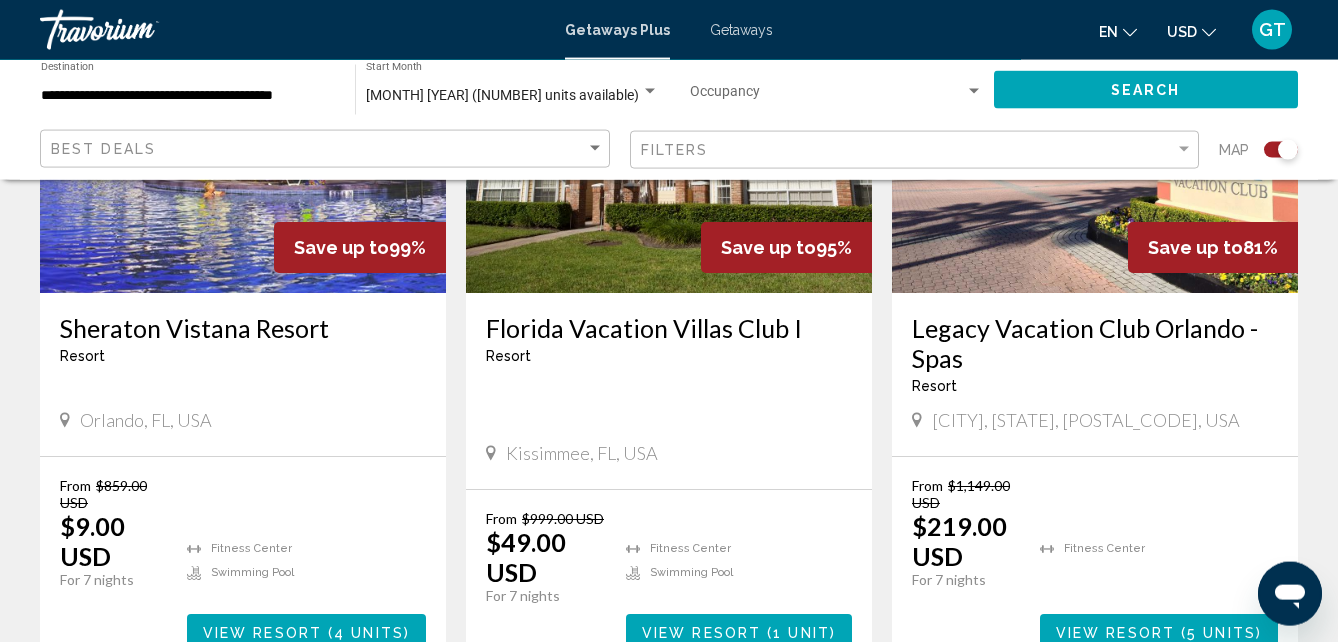 scroll, scrollTop: 918, scrollLeft: 0, axis: vertical 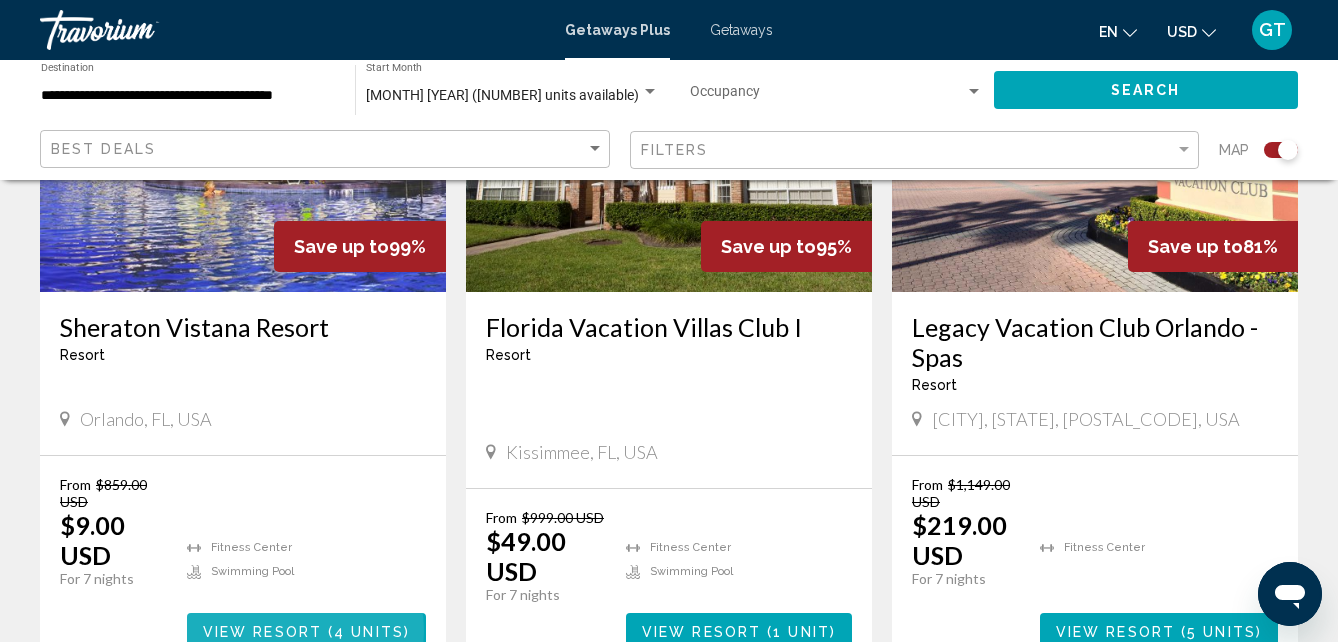 click on "View Resort" at bounding box center (262, 632) 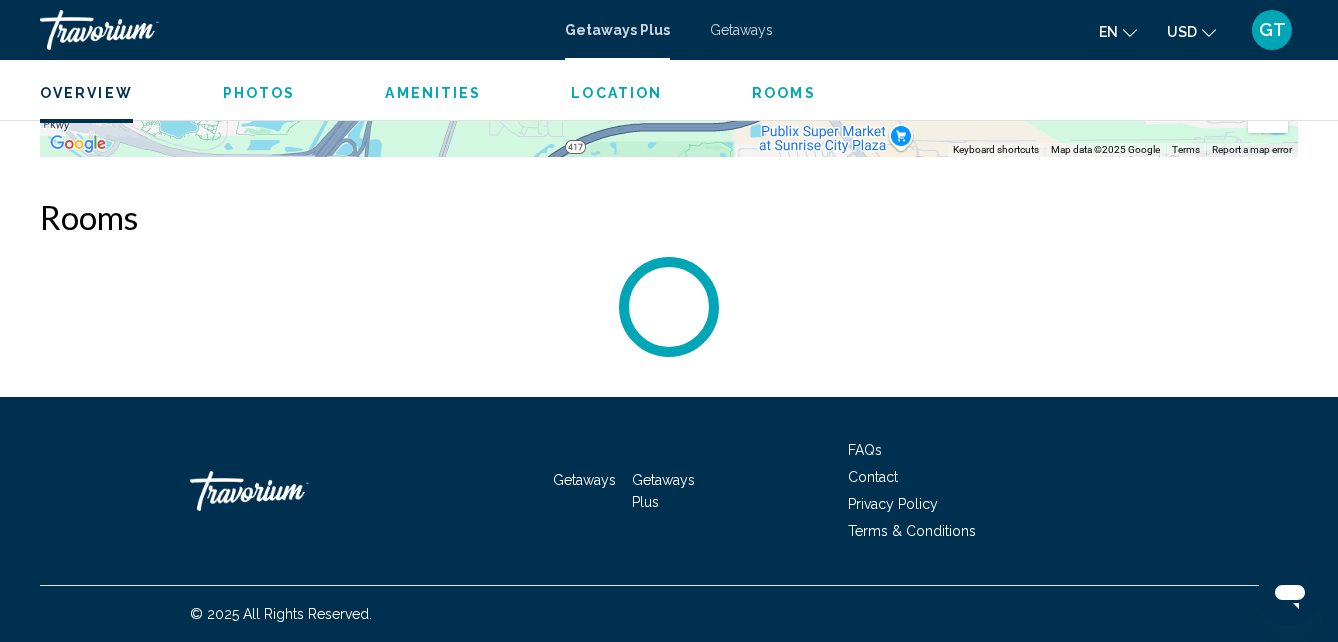 scroll, scrollTop: 3440, scrollLeft: 0, axis: vertical 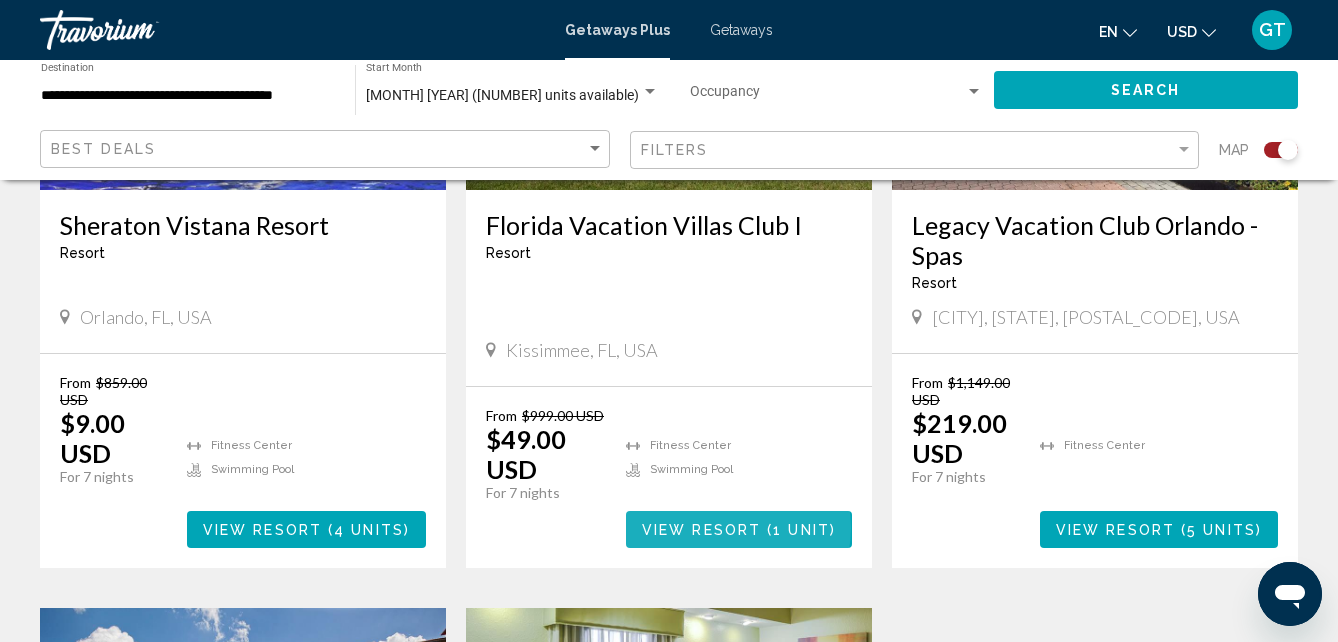 click on "View Resort" at bounding box center [701, 530] 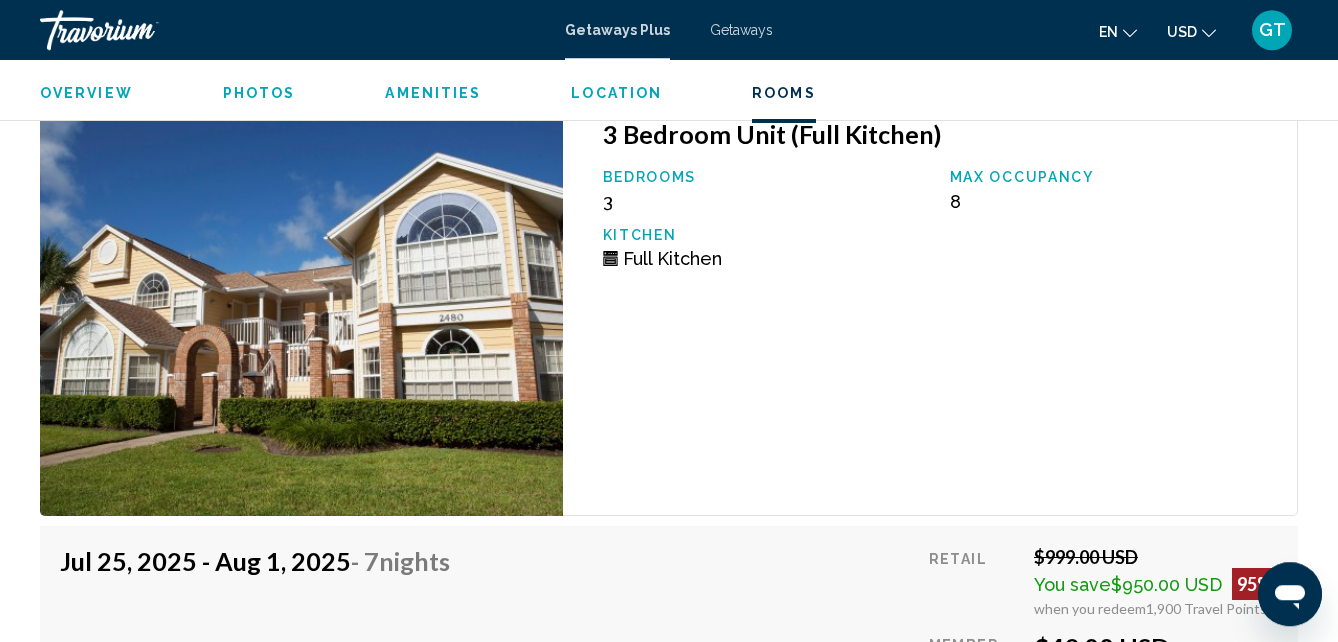 scroll, scrollTop: 4345, scrollLeft: 0, axis: vertical 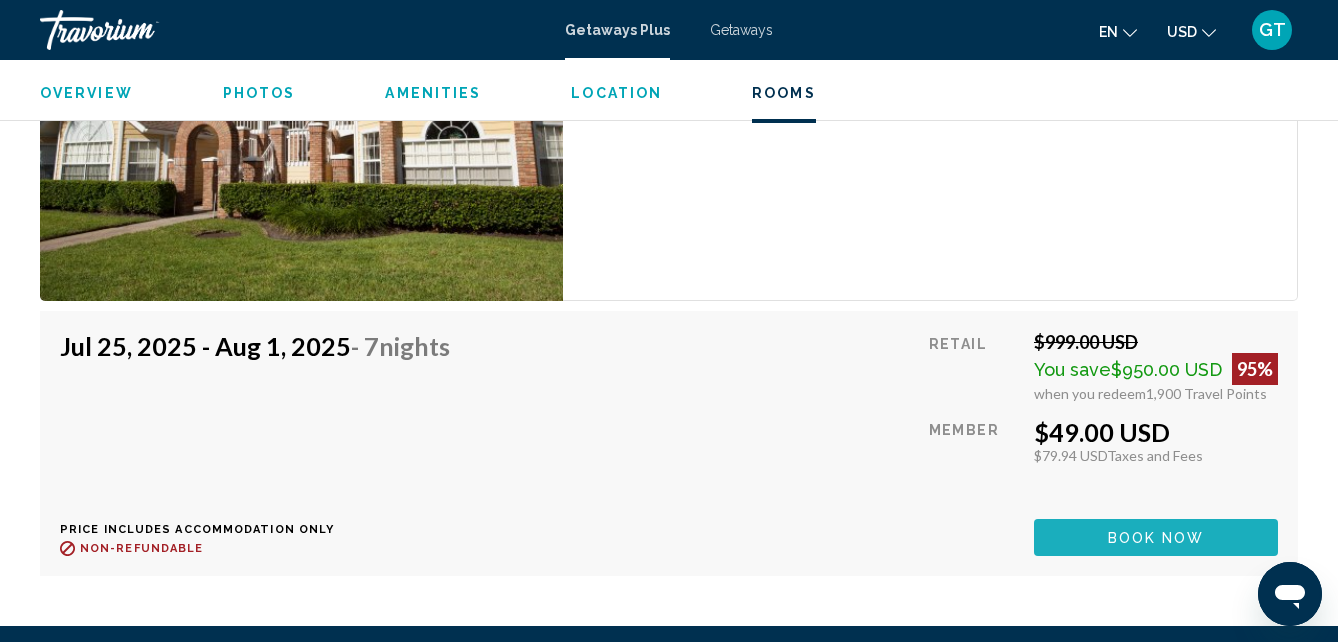 click on "Book now" at bounding box center [1156, 538] 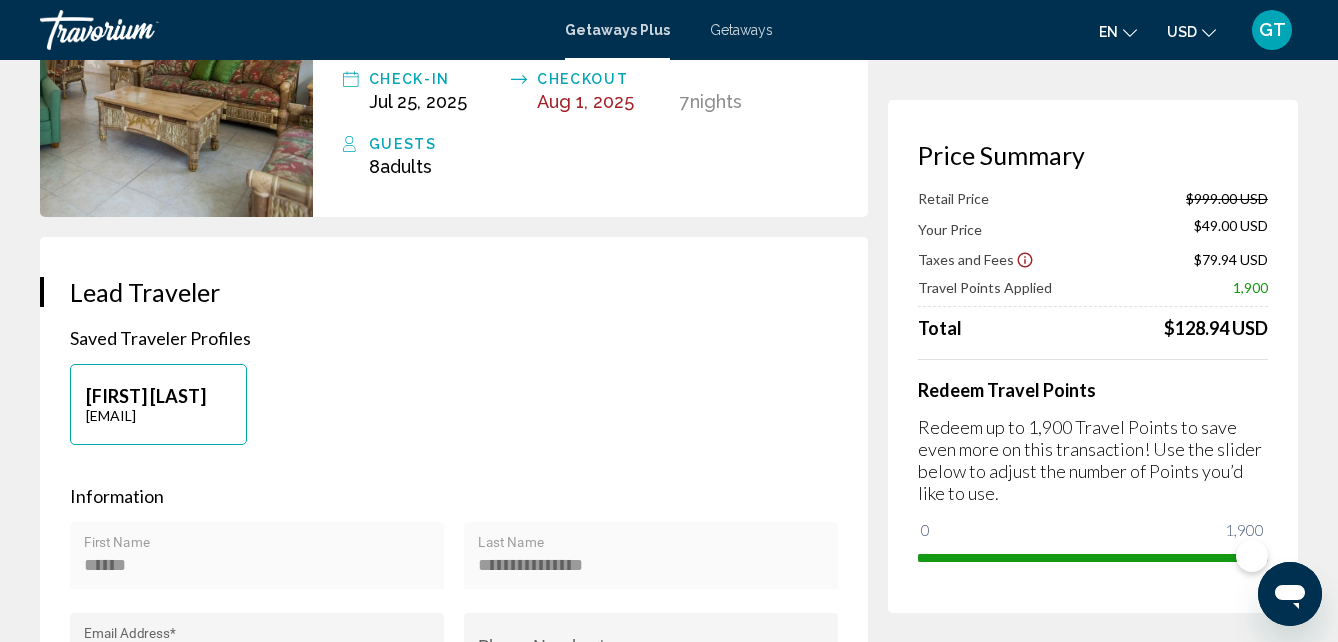 scroll, scrollTop: 0, scrollLeft: 0, axis: both 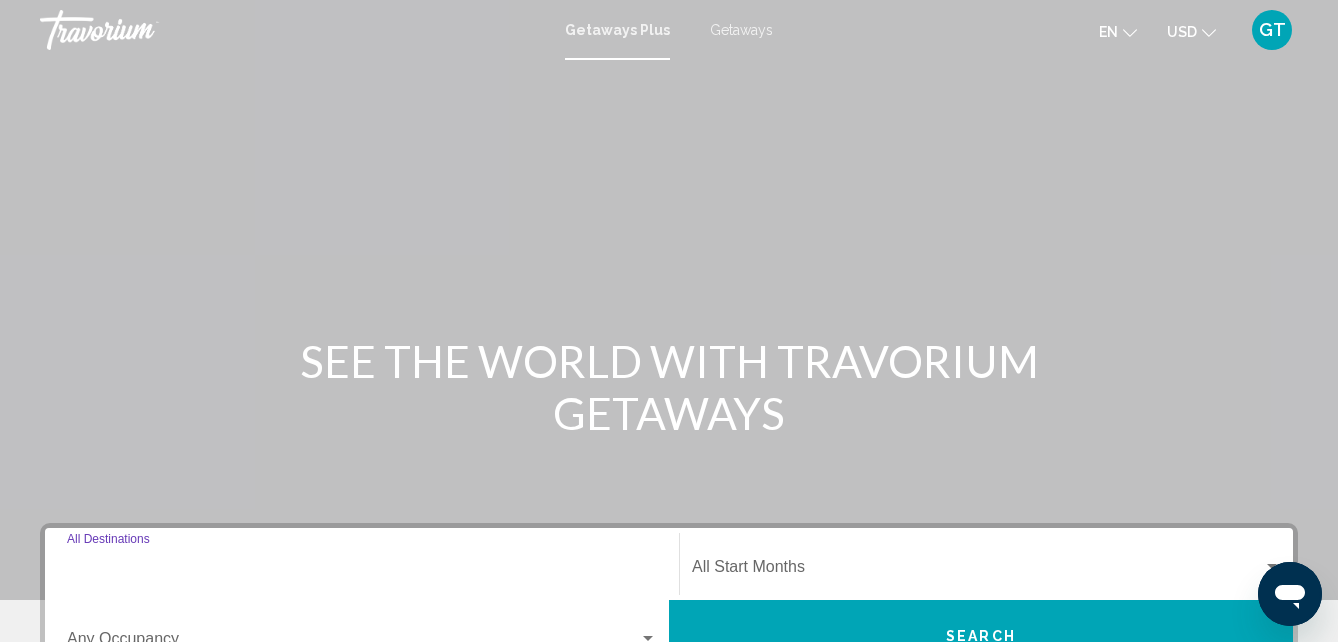 click on "Destination All Destinations" at bounding box center (362, 571) 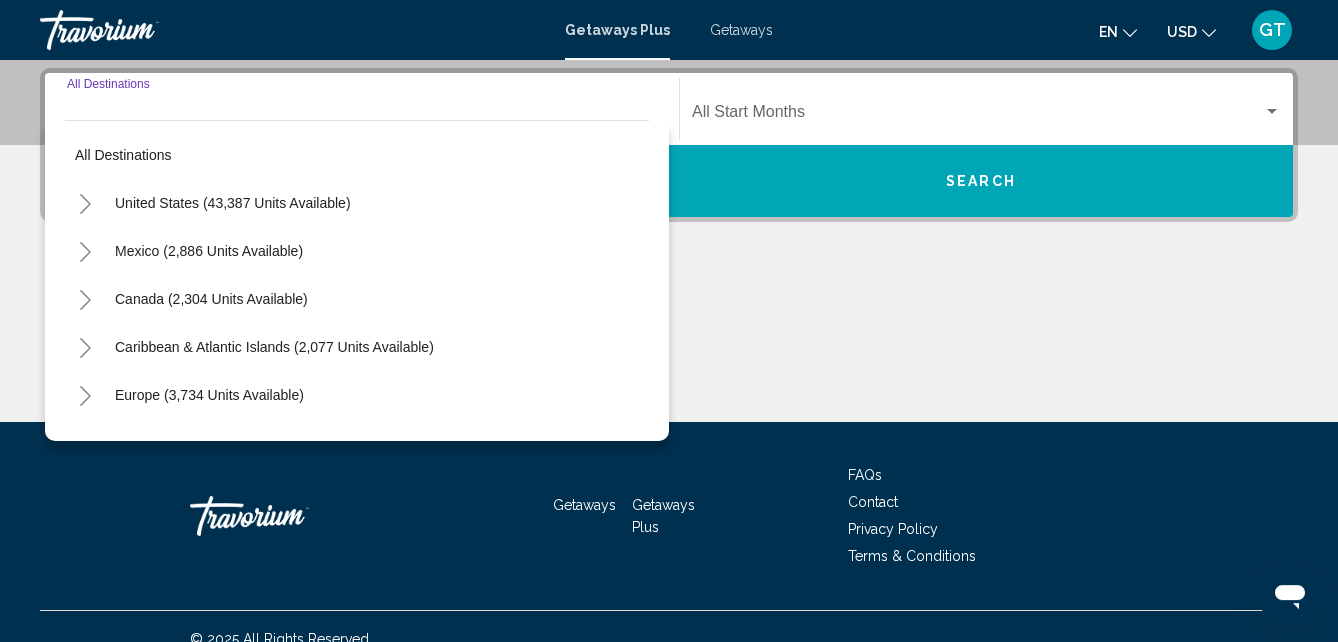 scroll, scrollTop: 458, scrollLeft: 0, axis: vertical 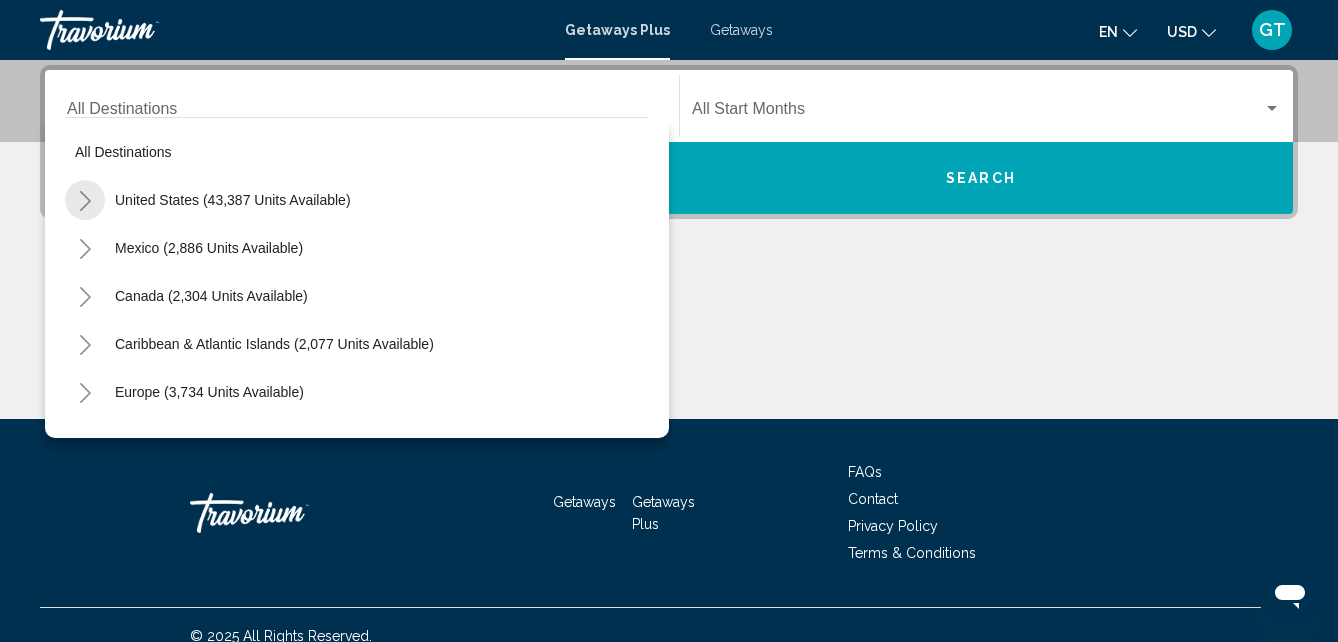 click 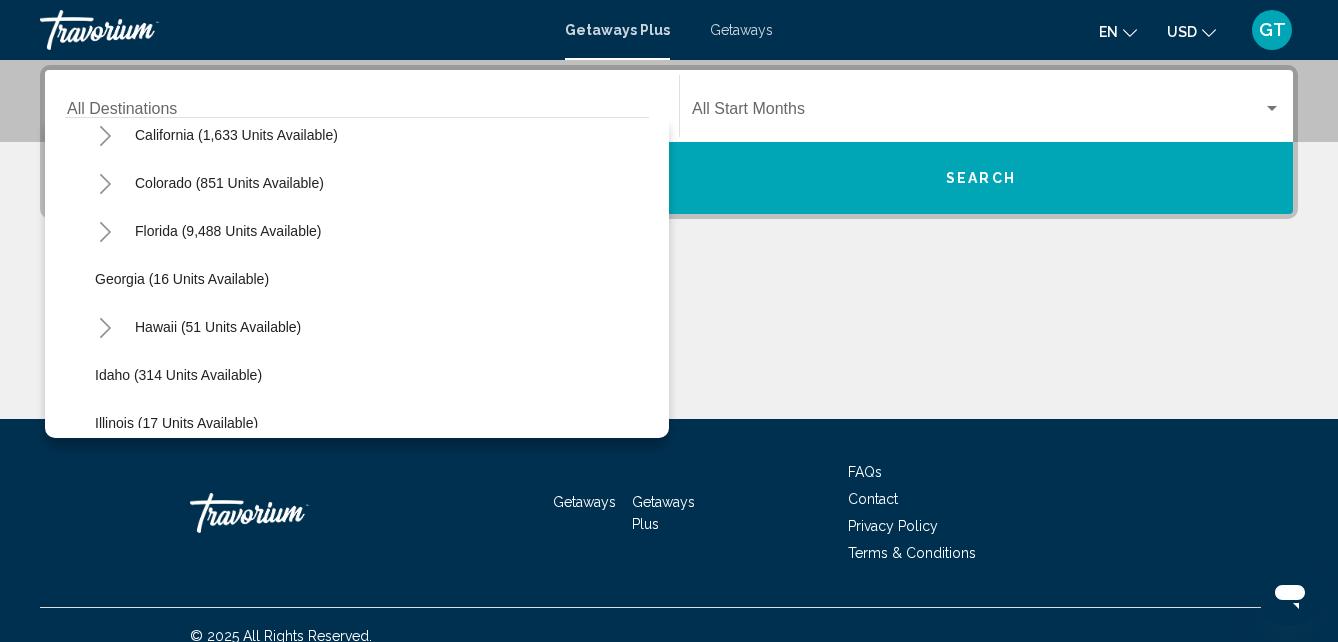 scroll, scrollTop: 228, scrollLeft: 0, axis: vertical 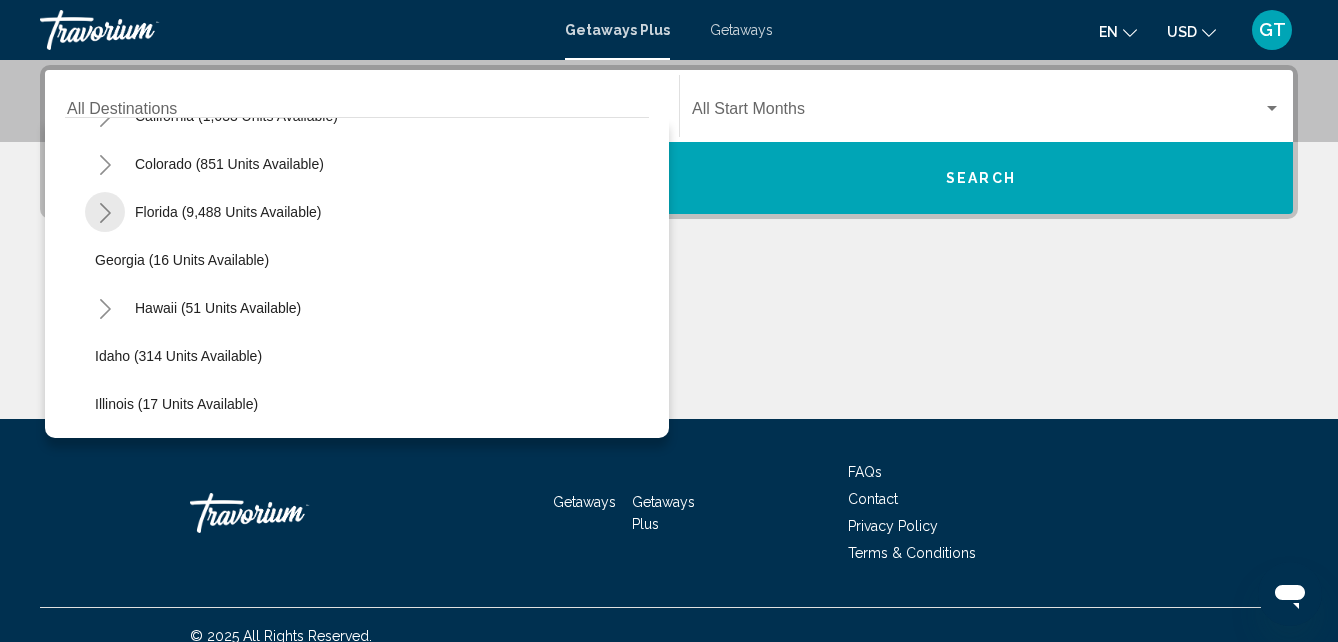 click 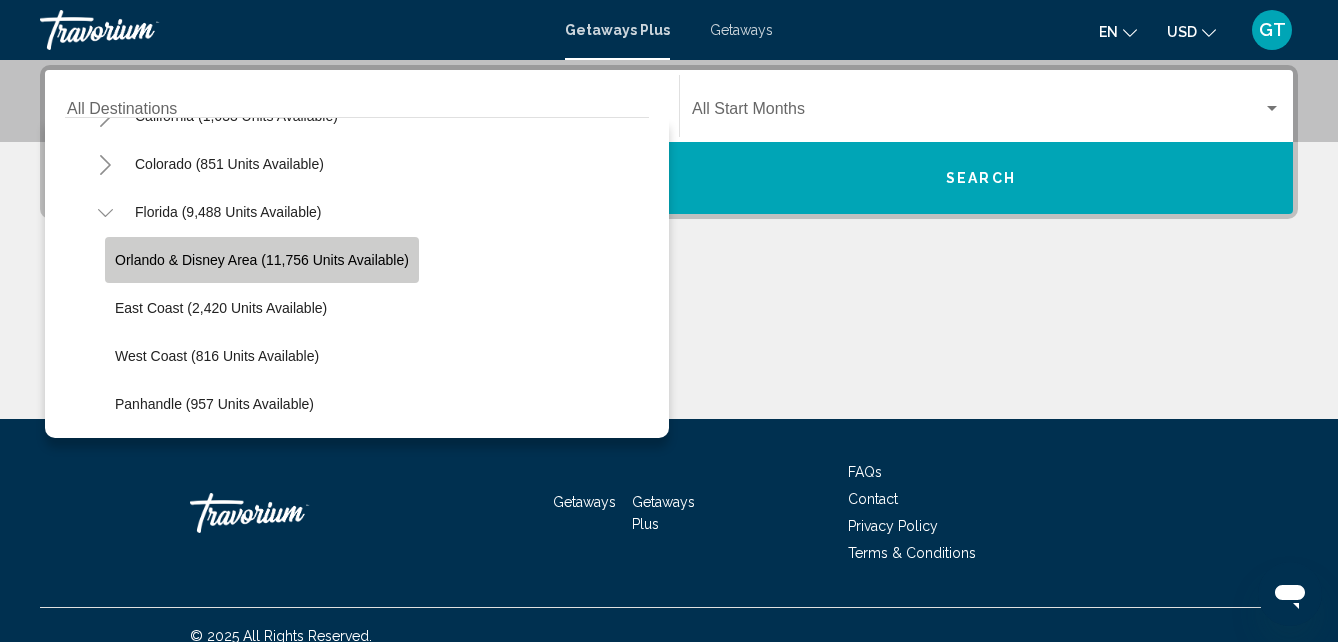 click on "Orlando & Disney Area (11,756 units available)" 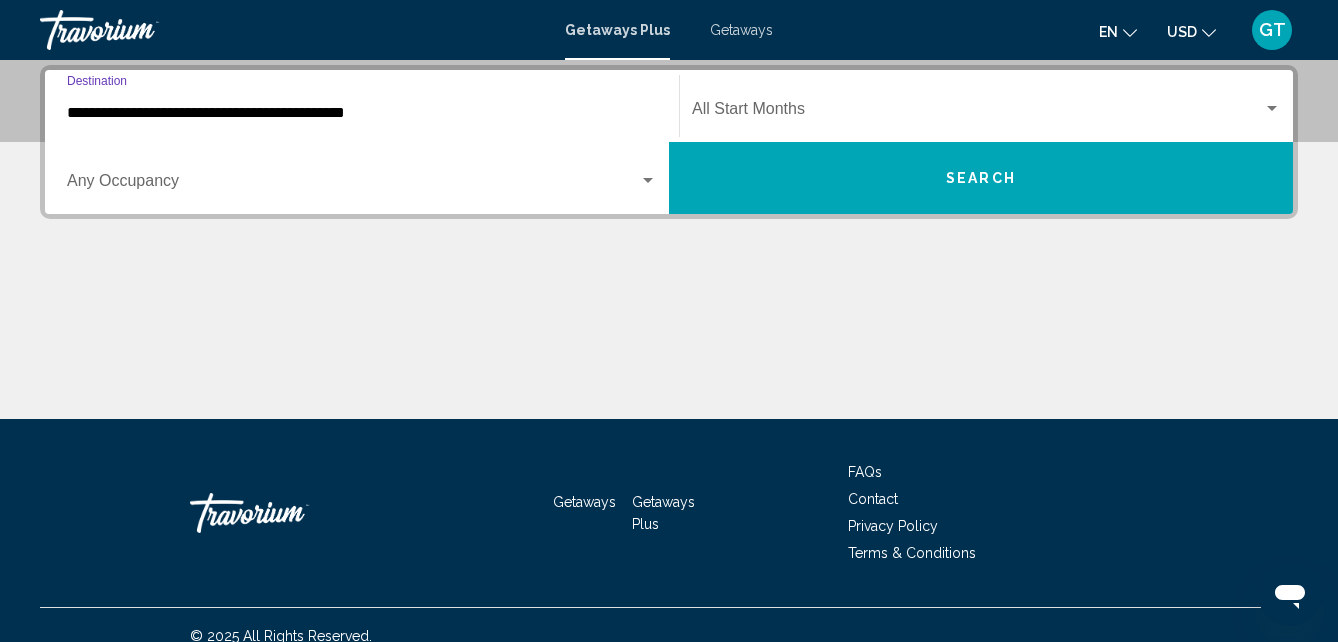 click on "Search" at bounding box center (981, 179) 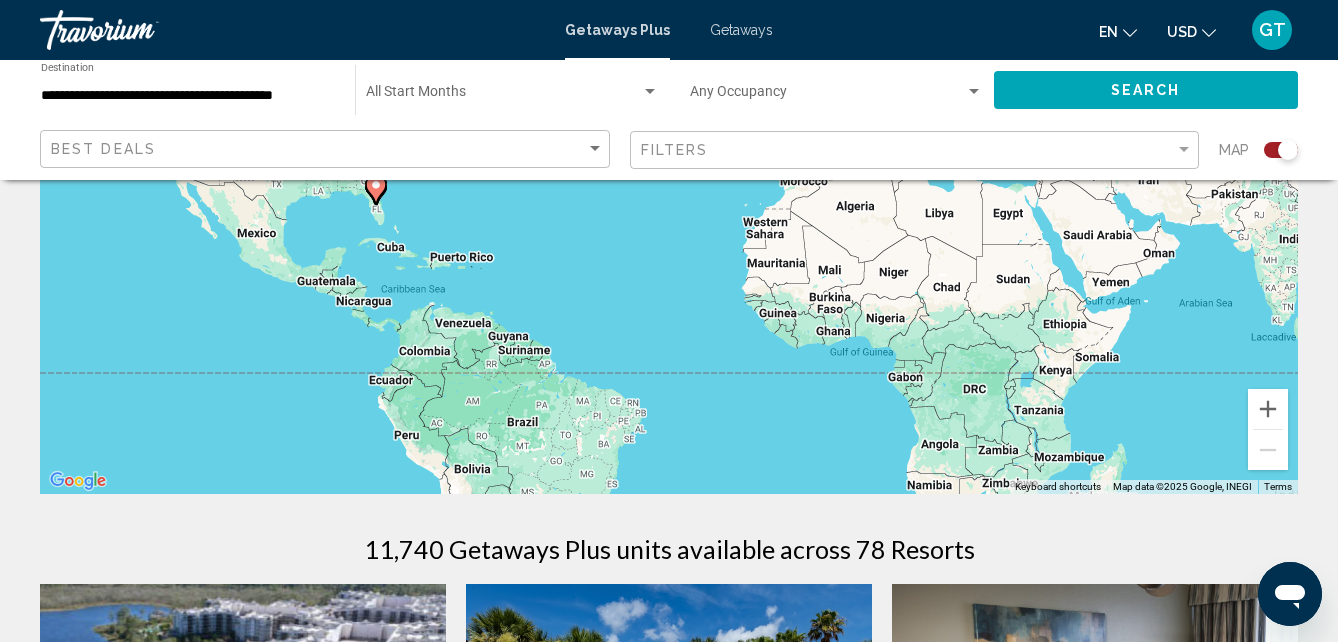 scroll, scrollTop: 0, scrollLeft: 0, axis: both 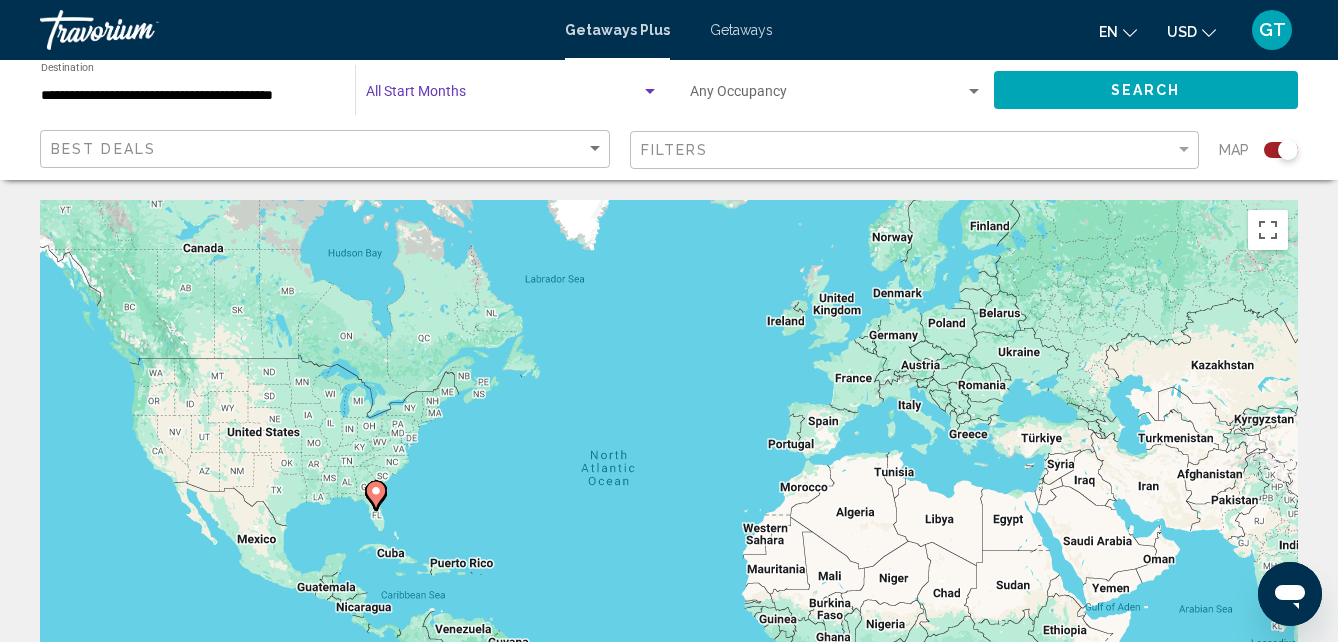 click at bounding box center (650, 92) 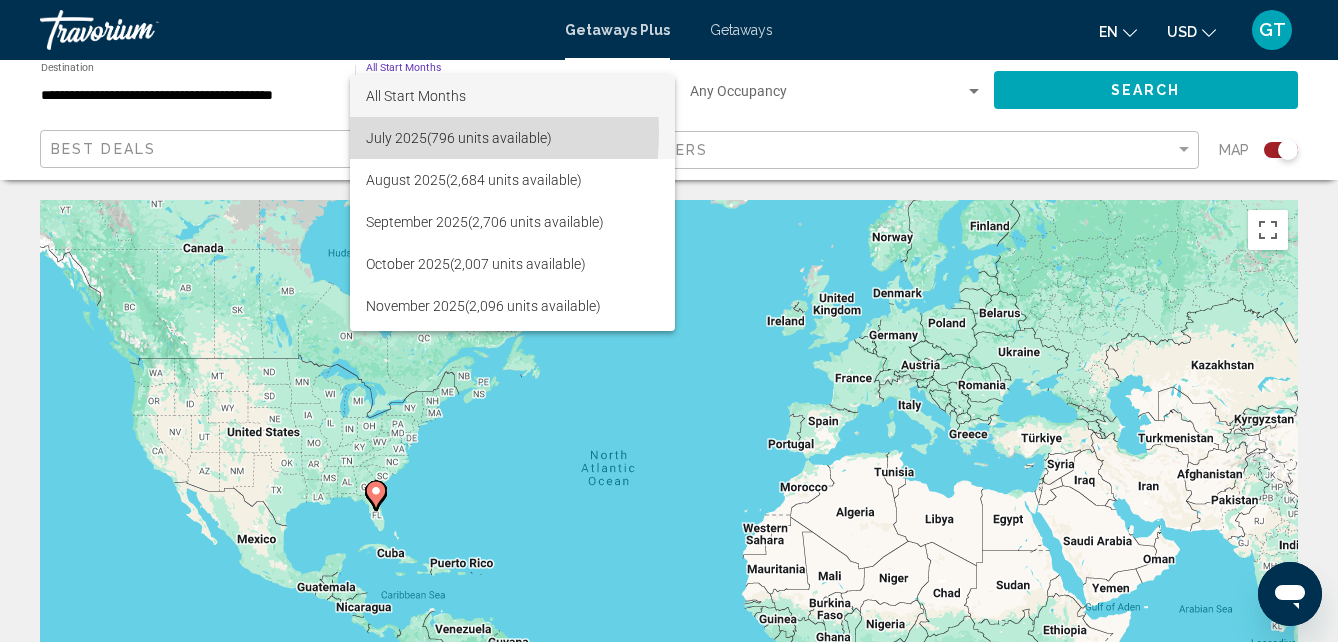 click on "[DATE] ([NUMBER] units available)" at bounding box center [512, 138] 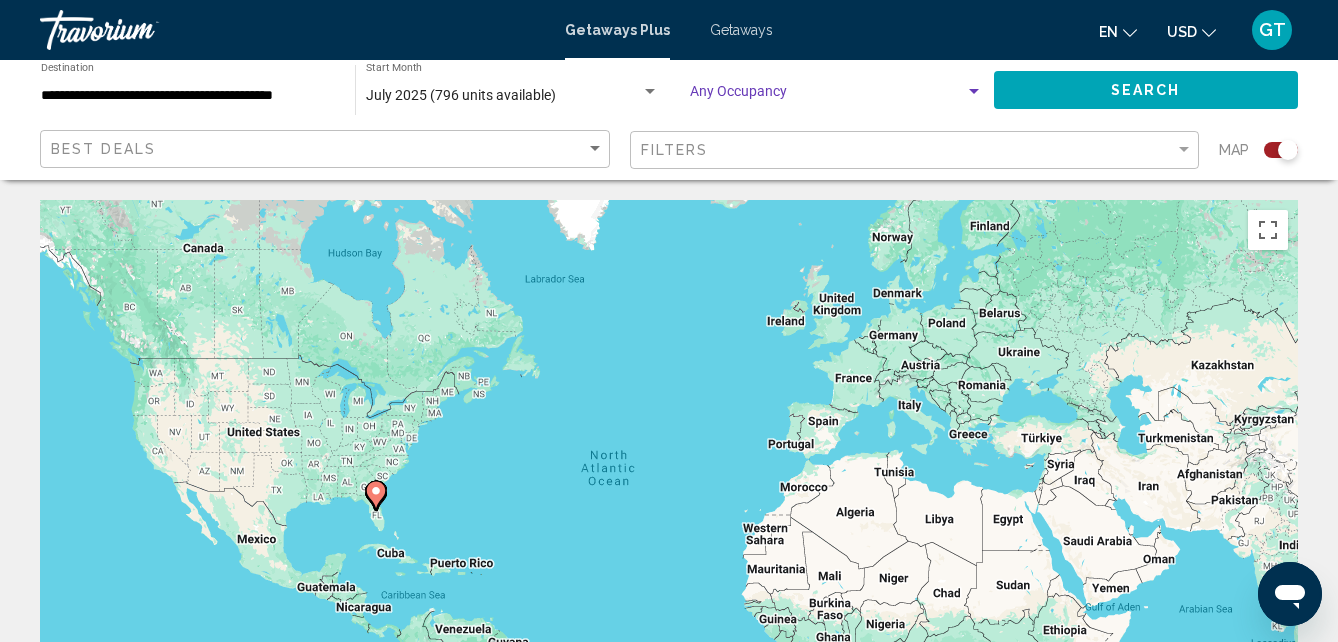 click at bounding box center (974, 92) 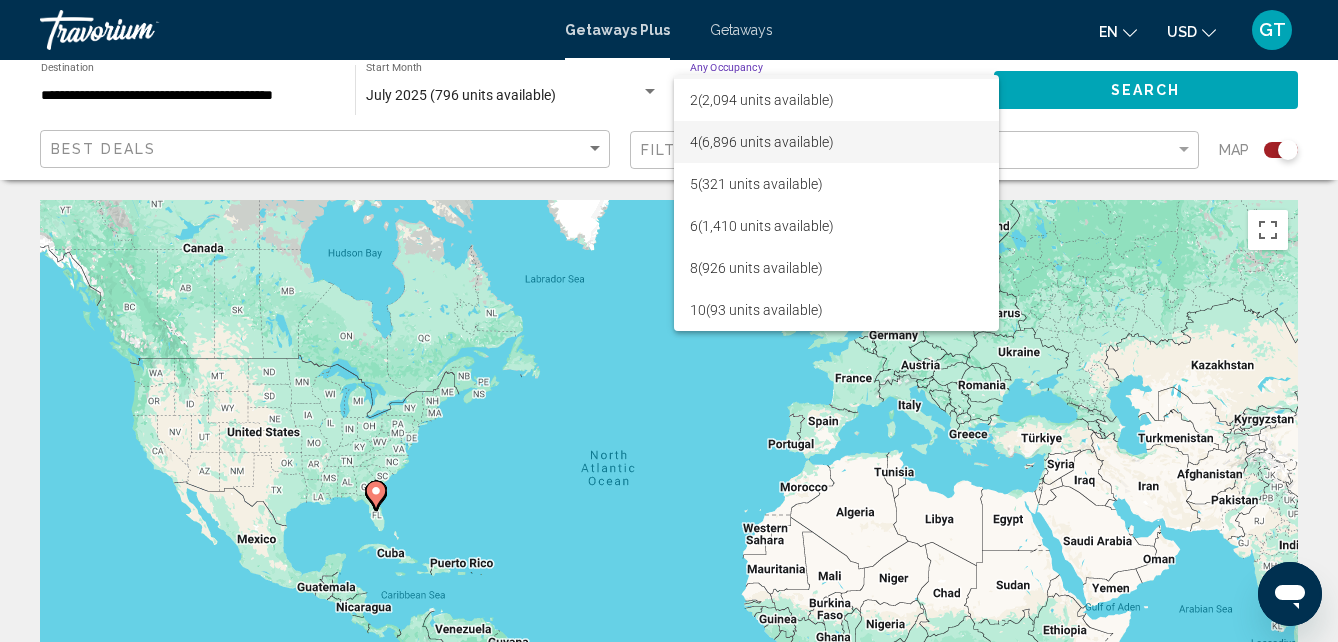 scroll, scrollTop: 0, scrollLeft: 0, axis: both 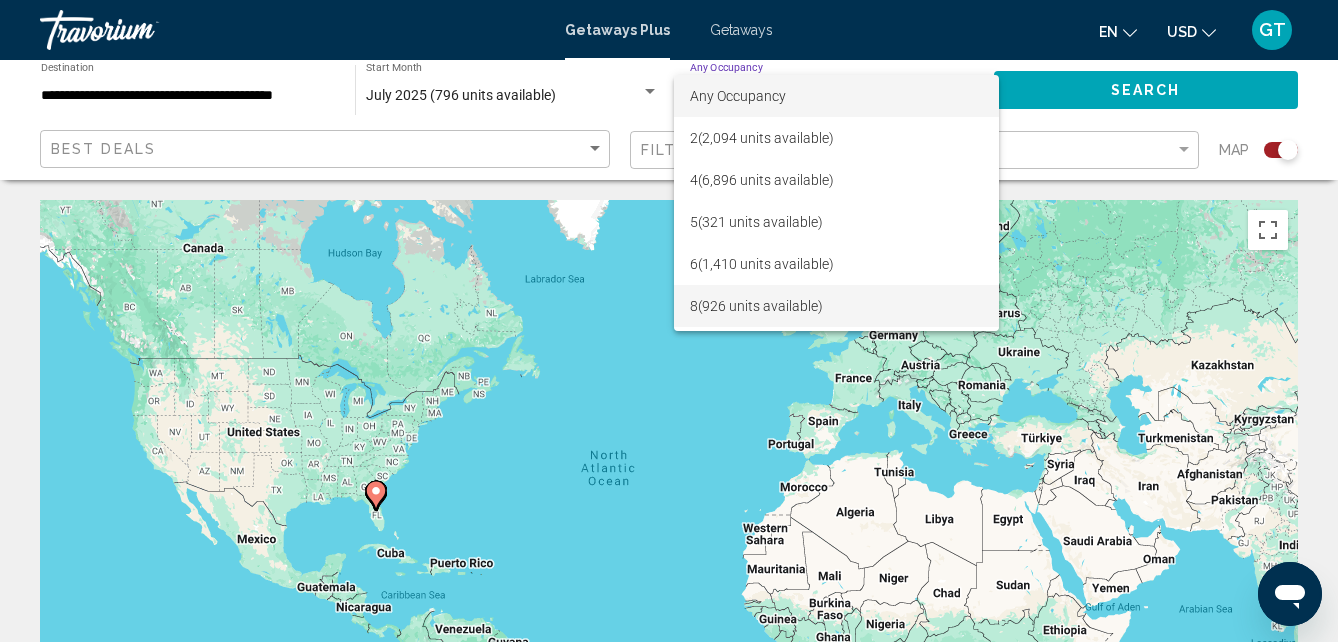click on "8  (926 units available)" at bounding box center (837, 306) 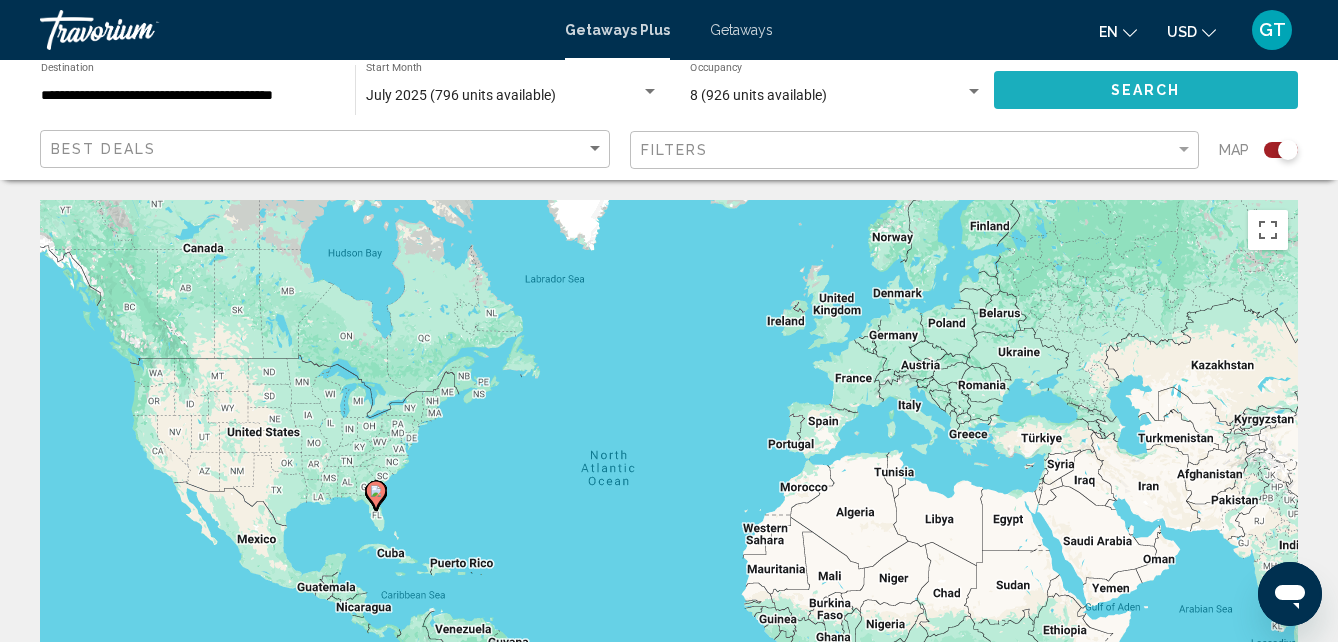 click on "Search" 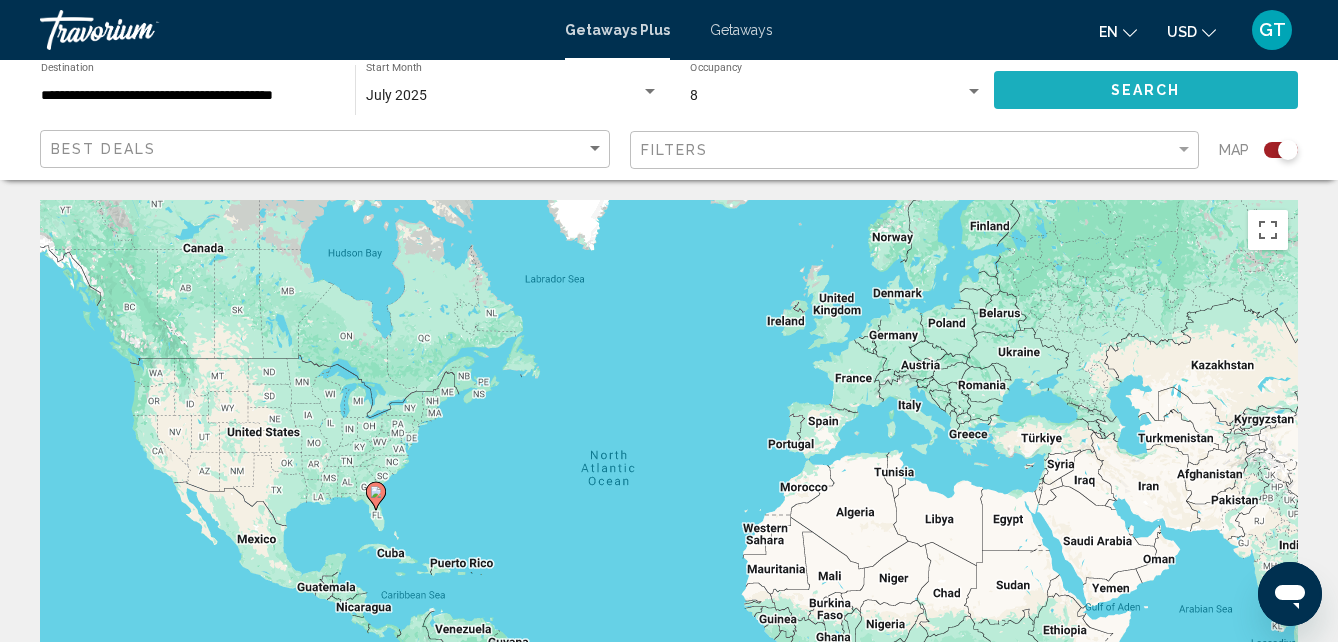 click on "Search" 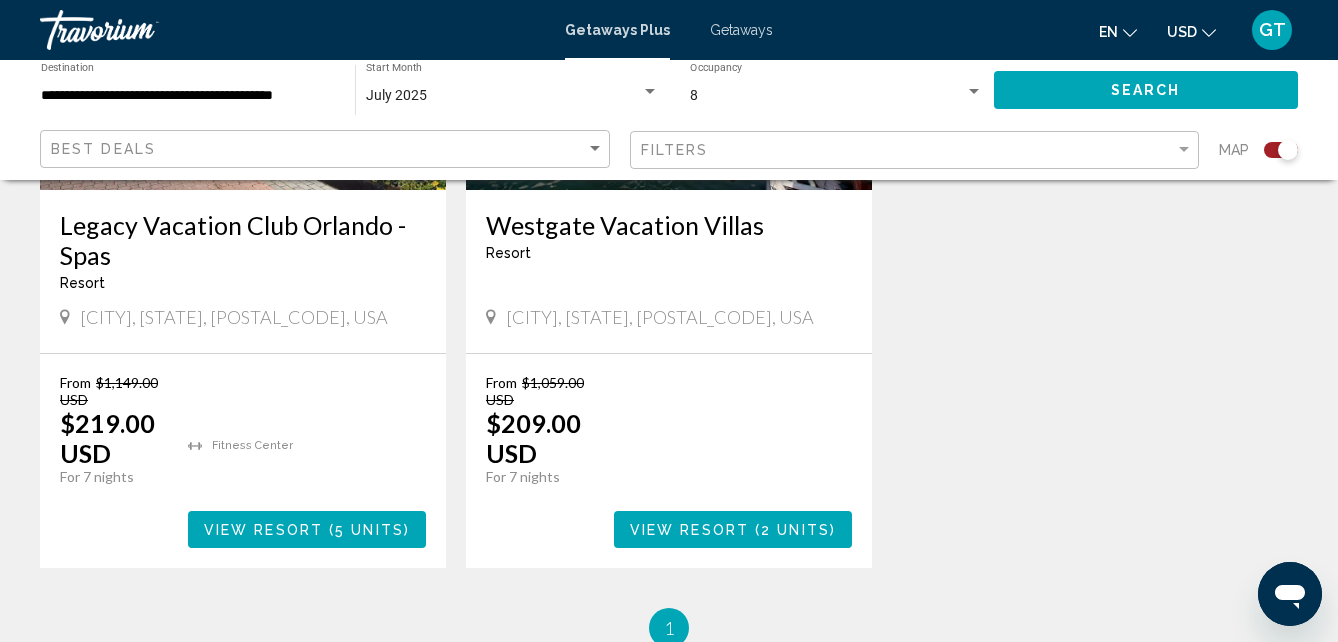 scroll, scrollTop: 1122, scrollLeft: 0, axis: vertical 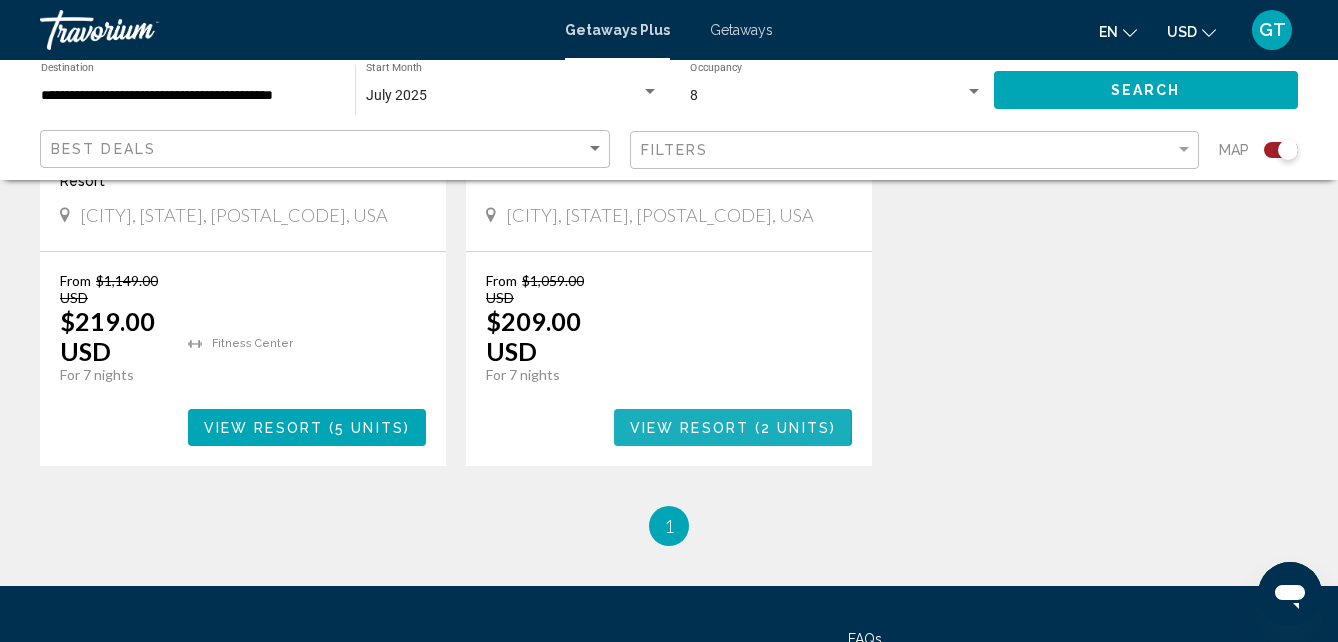 click on "View Resort" at bounding box center [689, 428] 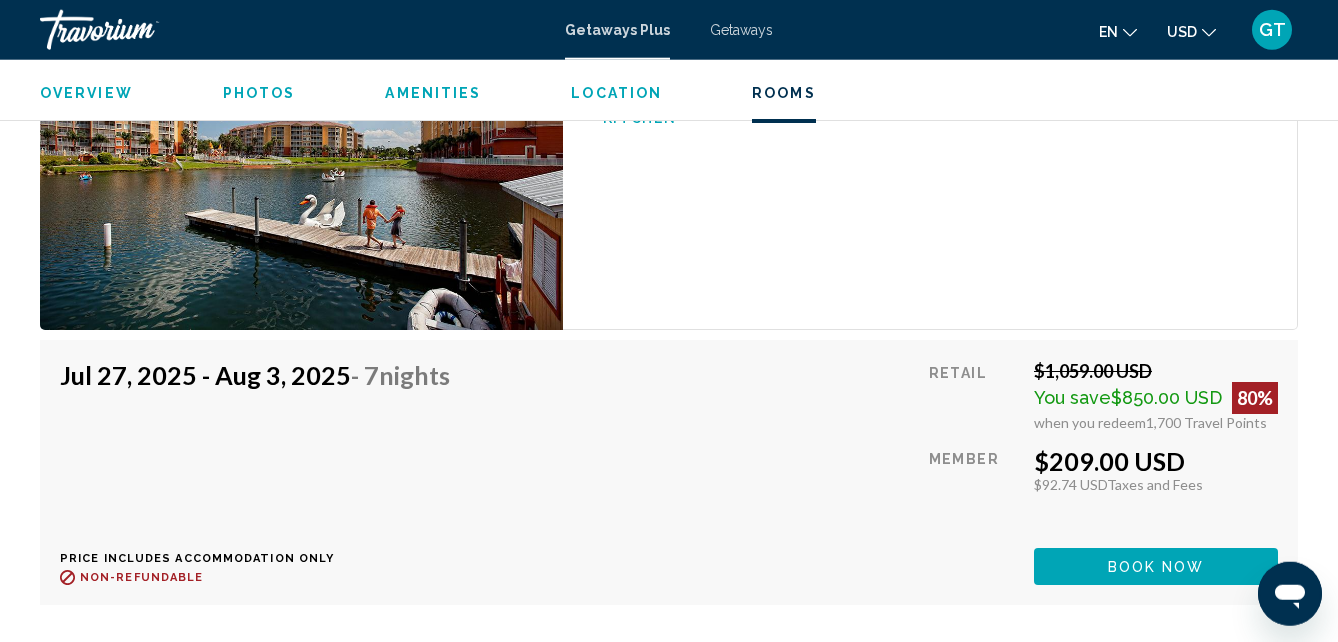 scroll, scrollTop: 3469, scrollLeft: 0, axis: vertical 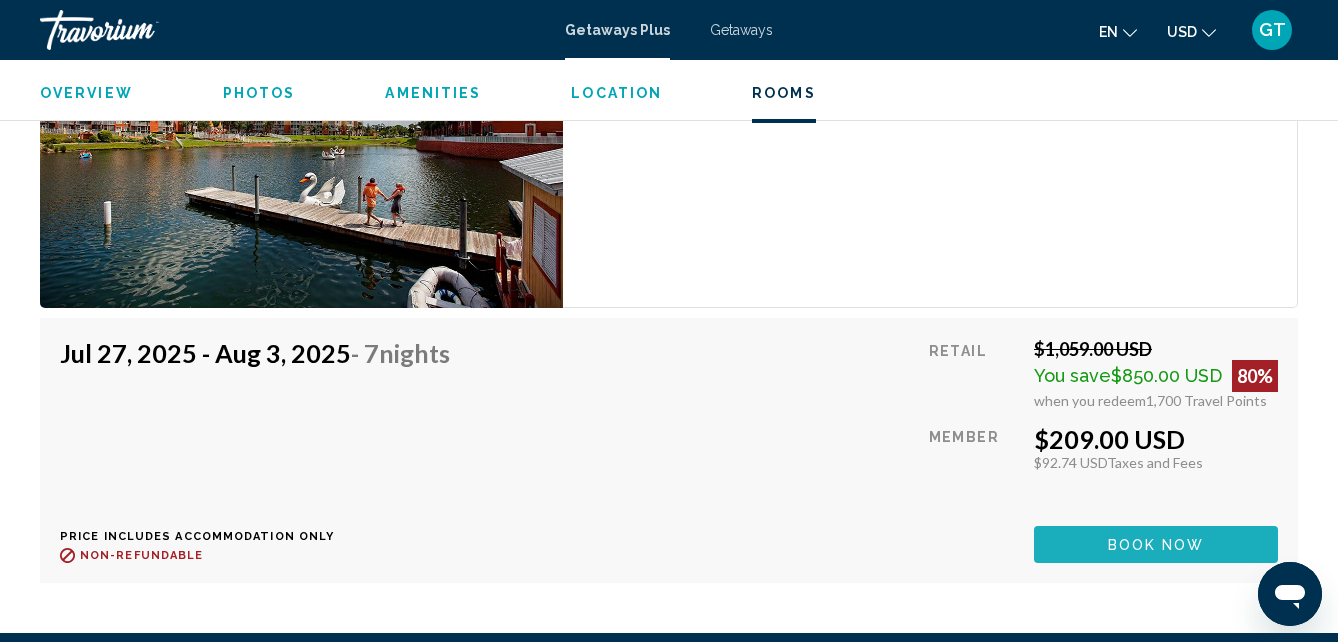 click on "Book now" at bounding box center (1156, 545) 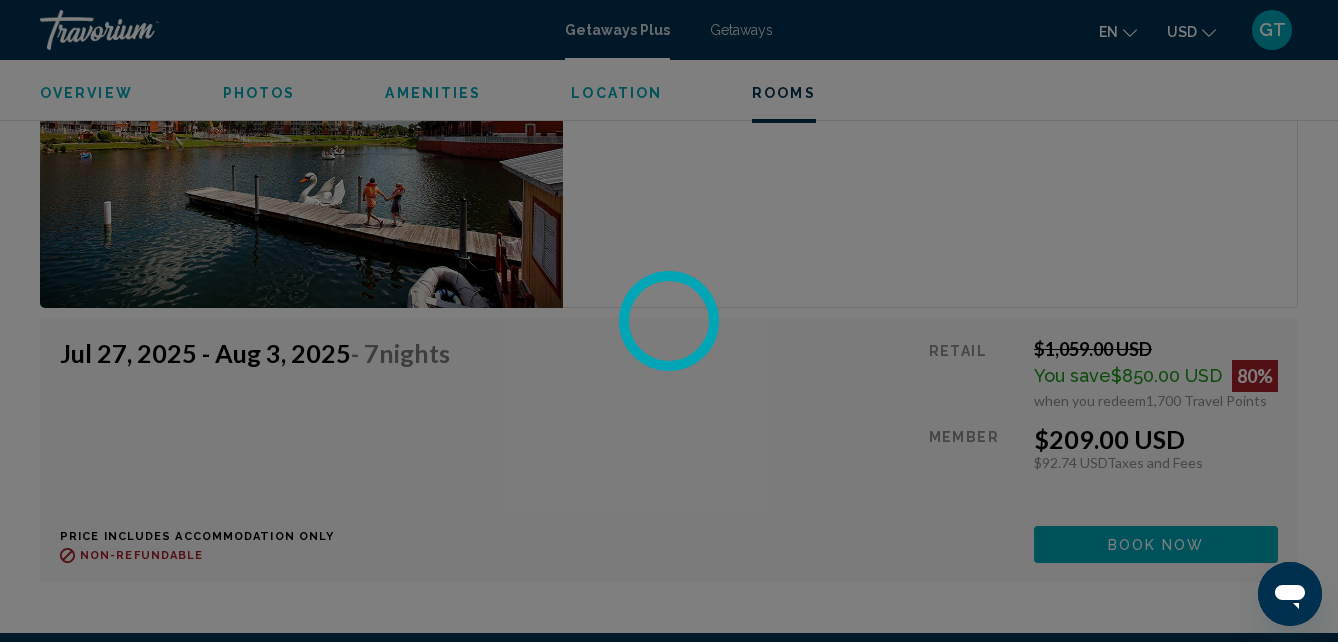 scroll, scrollTop: 0, scrollLeft: 0, axis: both 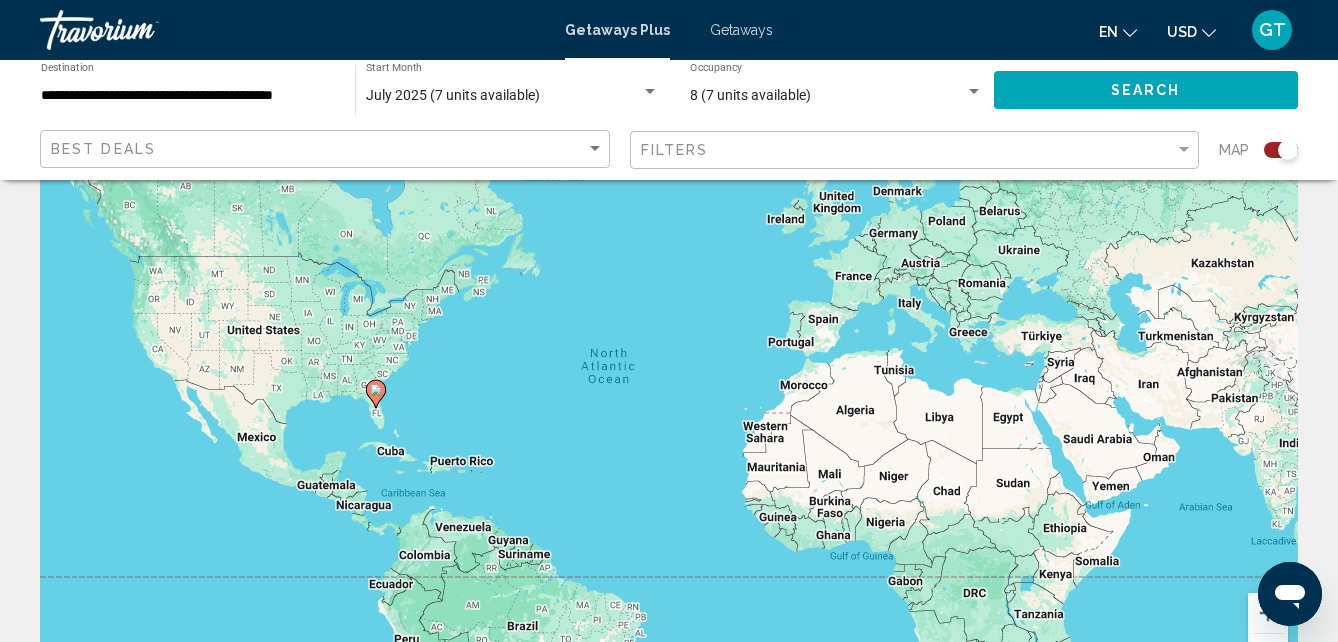click on "8 (7 units available)" at bounding box center [750, 95] 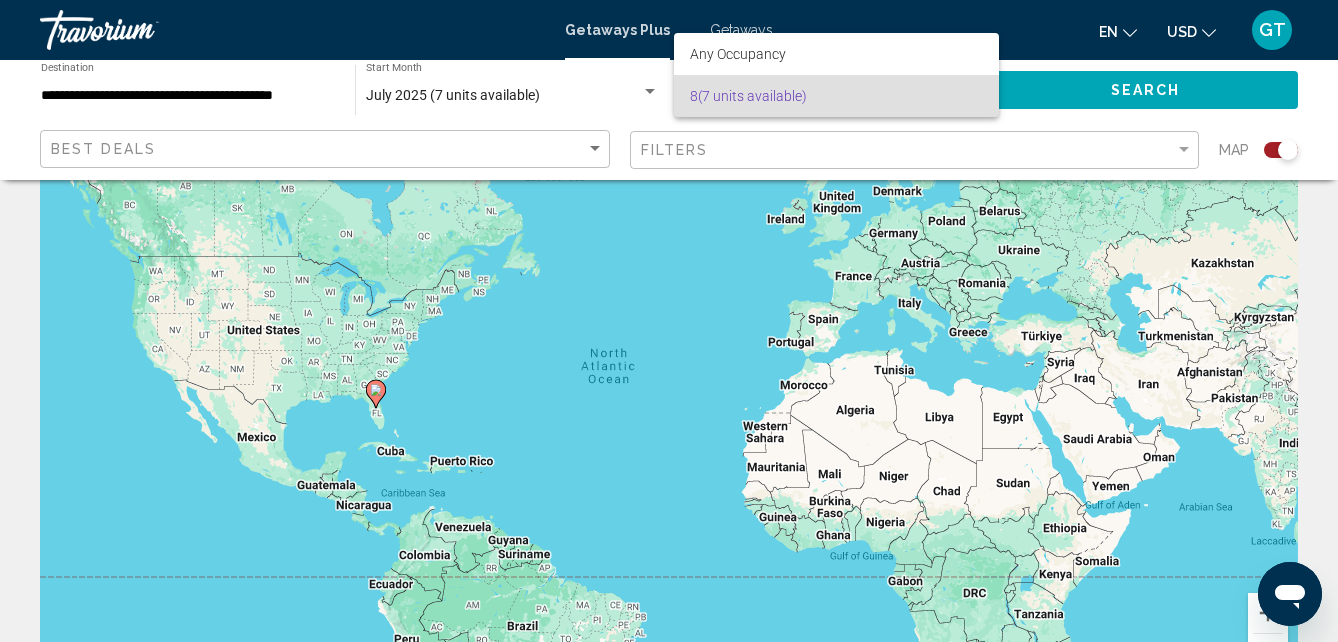 click at bounding box center (669, 321) 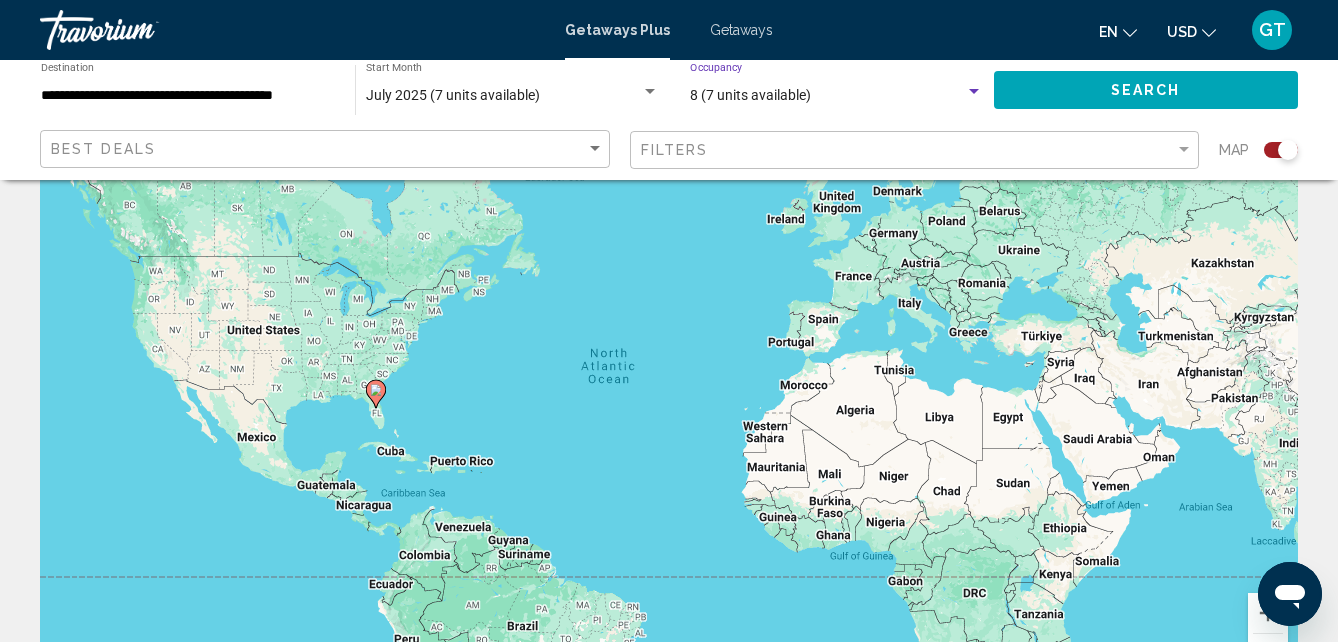 click at bounding box center (974, 92) 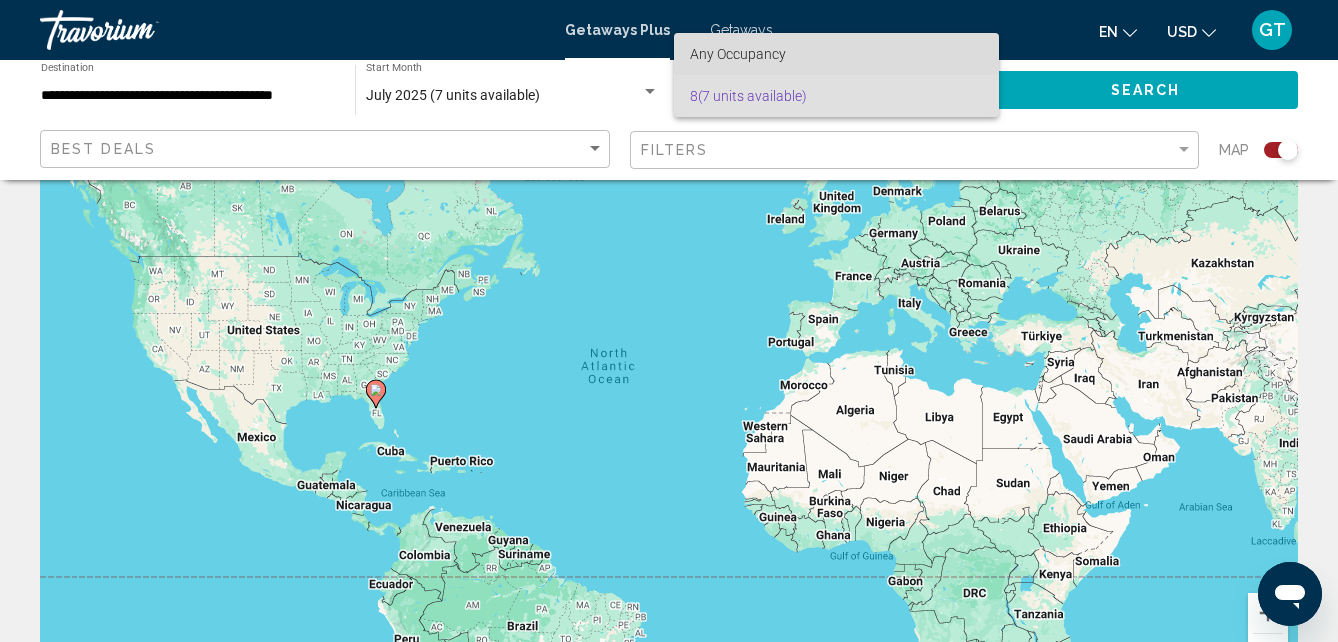 click on "Any Occupancy" at bounding box center (738, 54) 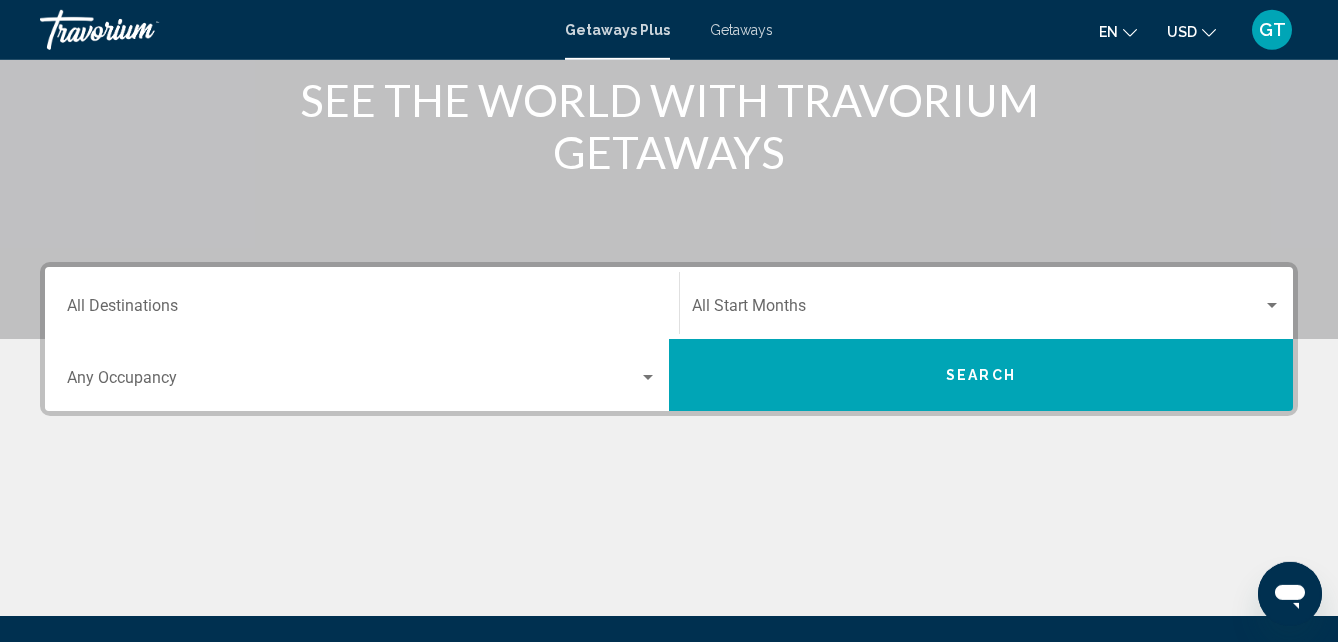 scroll, scrollTop: 408, scrollLeft: 0, axis: vertical 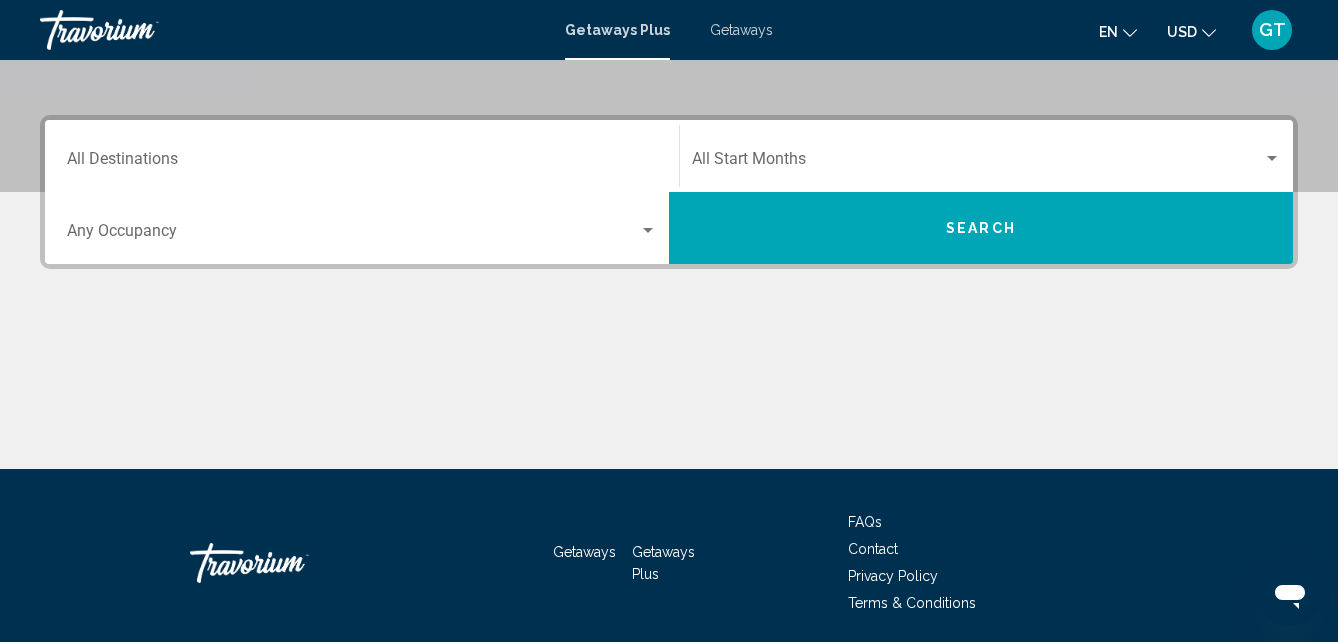 click on "Destination All Destinations" at bounding box center [362, 163] 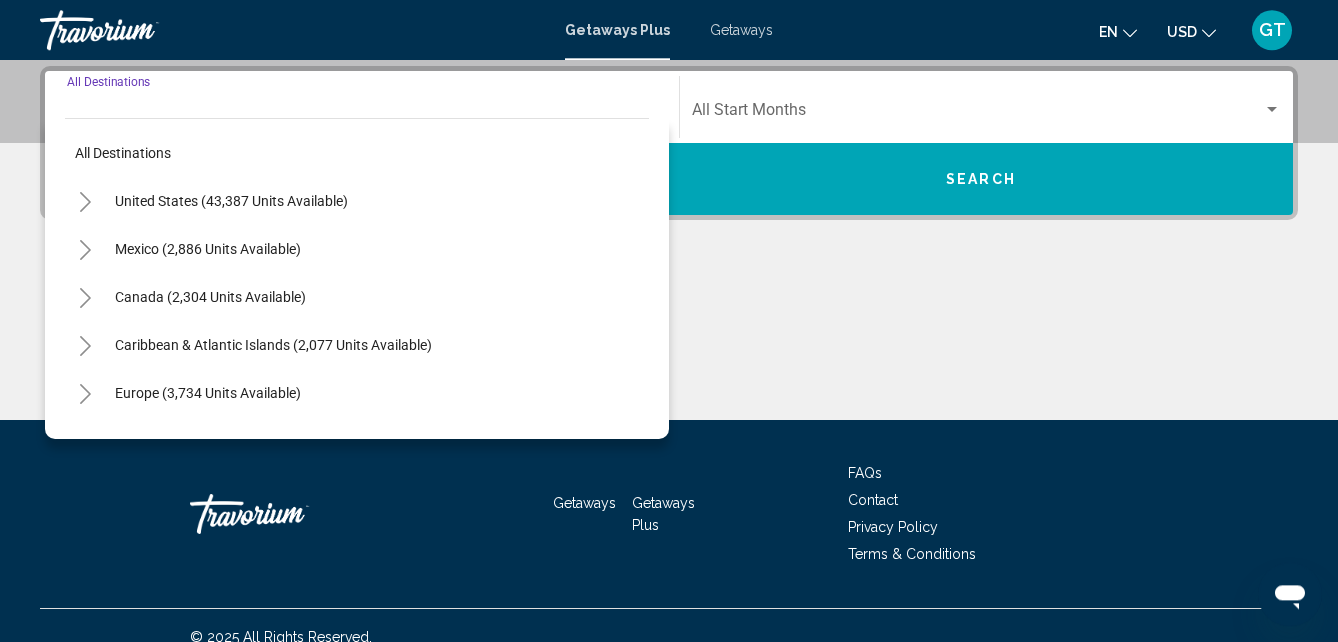 scroll, scrollTop: 458, scrollLeft: 0, axis: vertical 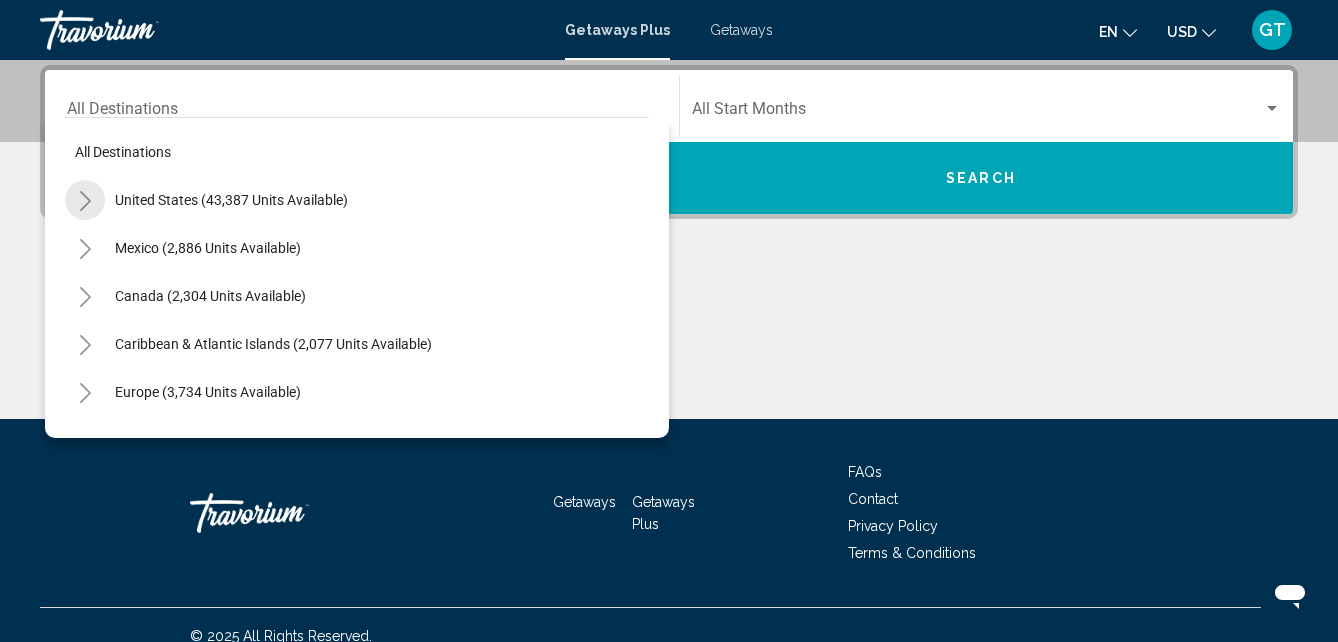 click 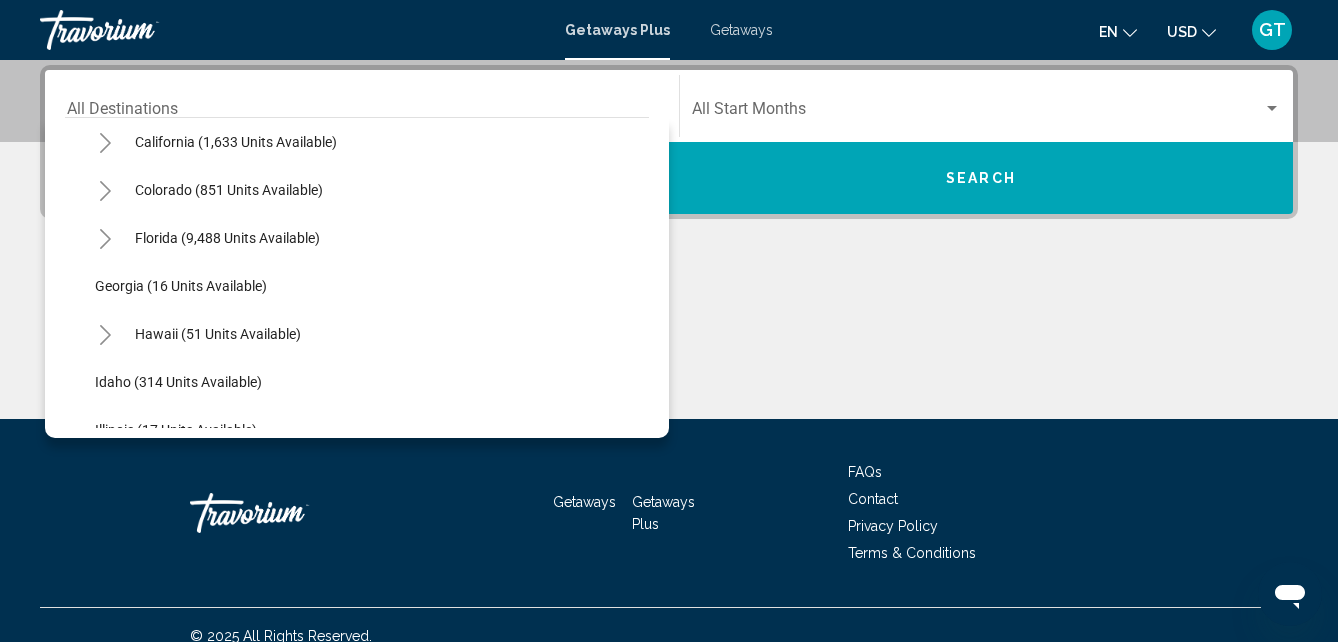 scroll, scrollTop: 228, scrollLeft: 0, axis: vertical 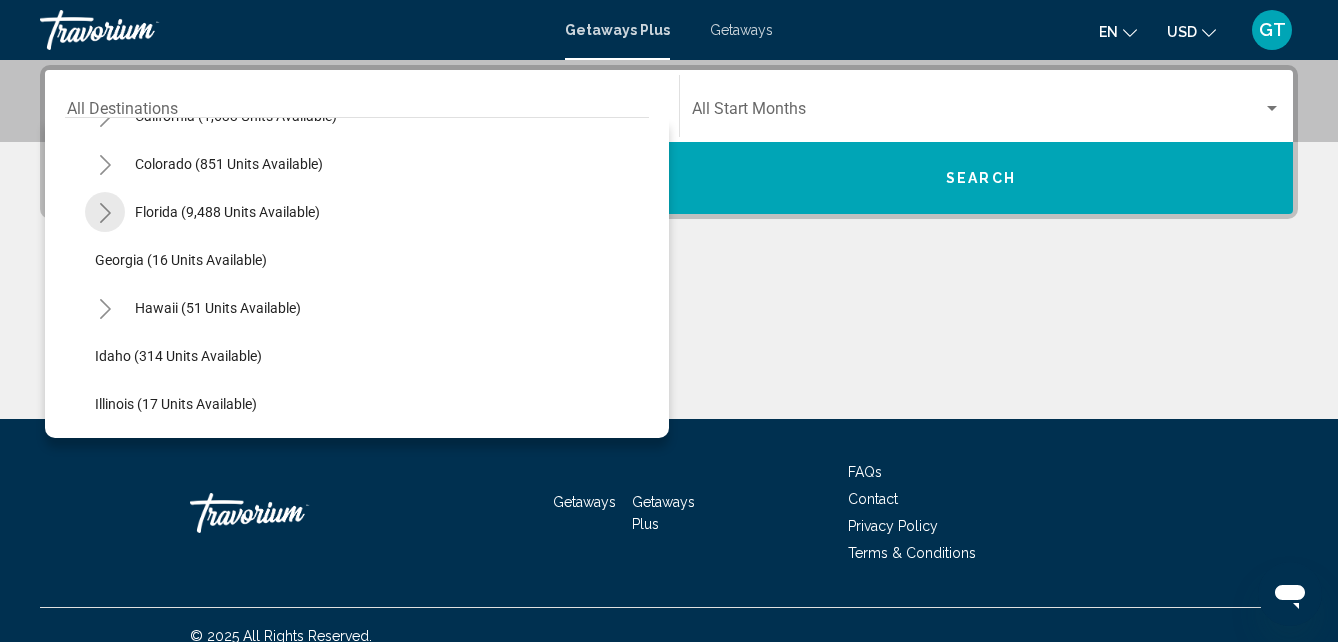 click 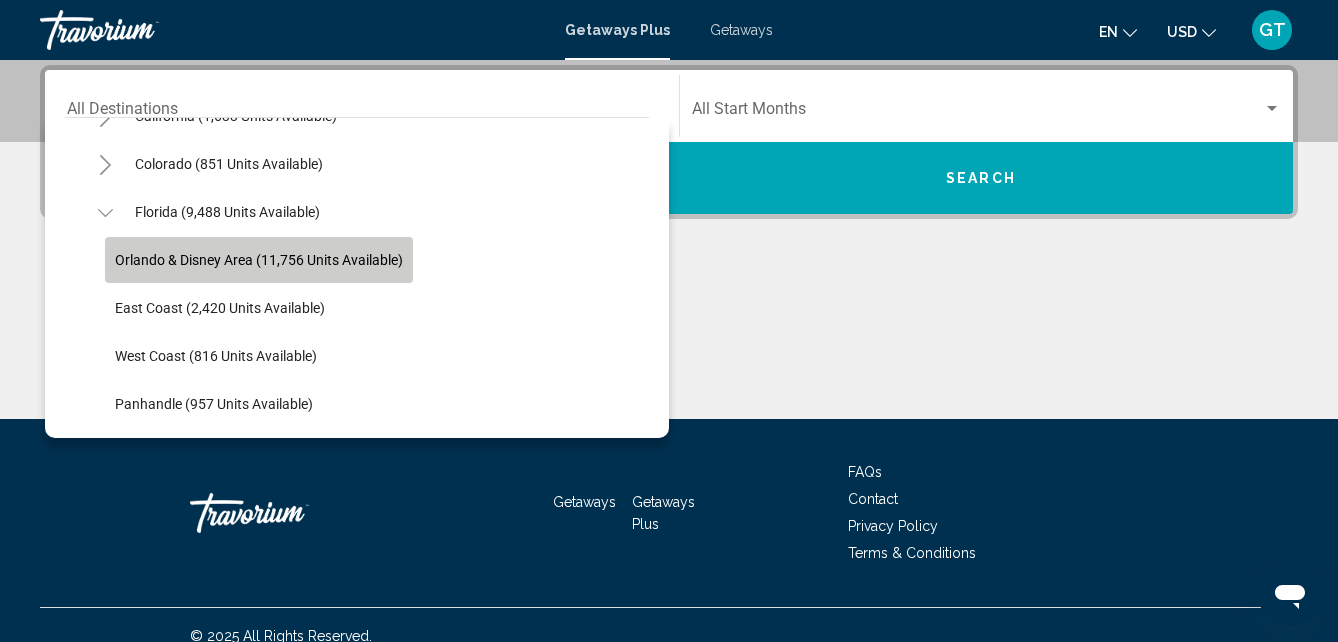 click on "Orlando & Disney Area (11,756 units available)" 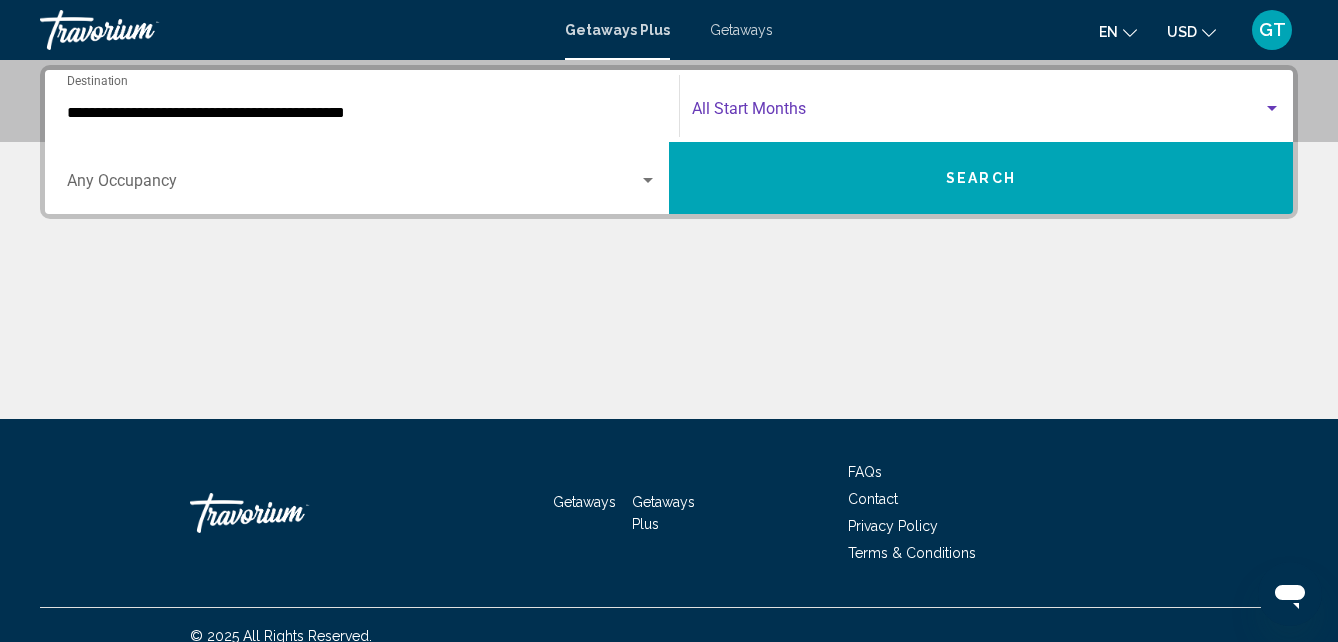 click at bounding box center (1272, 109) 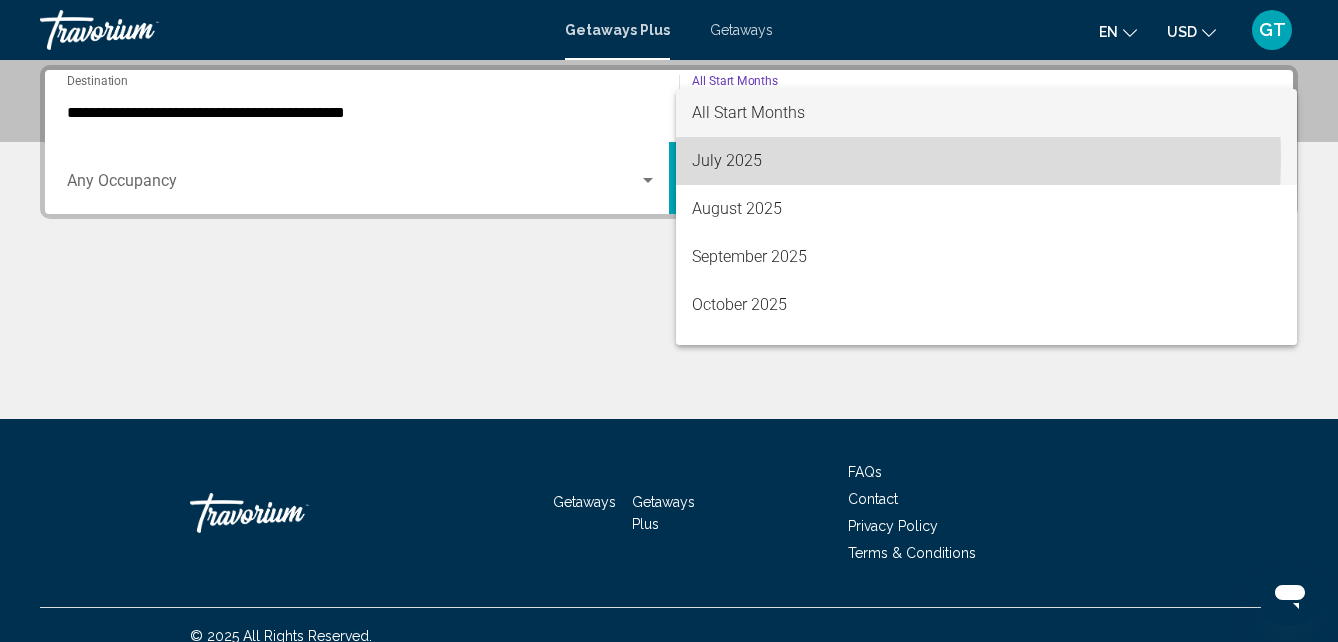 click on "July 2025" at bounding box center [986, 161] 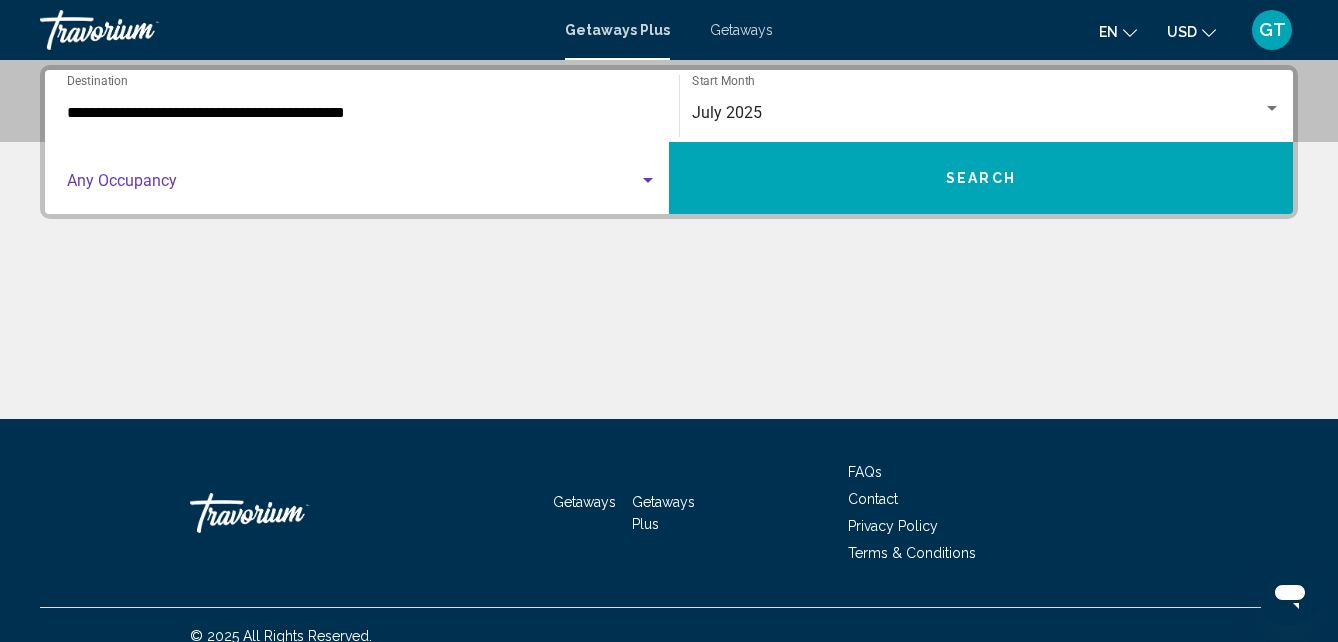 click at bounding box center (648, 180) 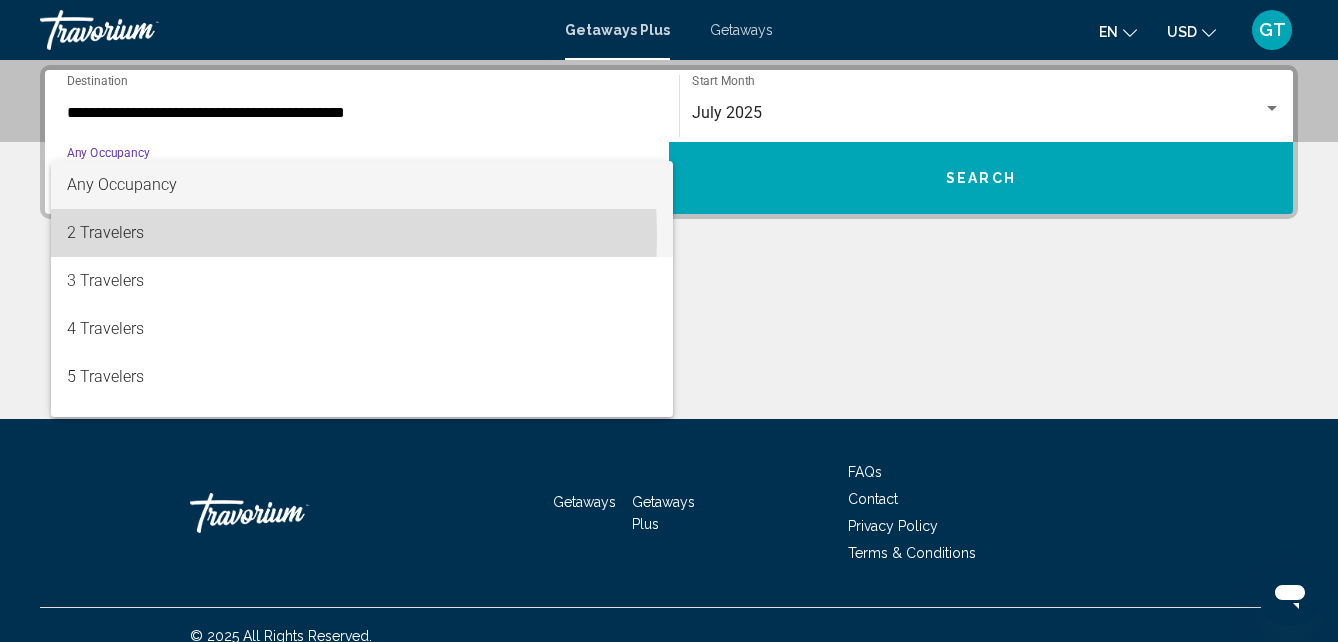 click on "2 Travelers" at bounding box center [362, 233] 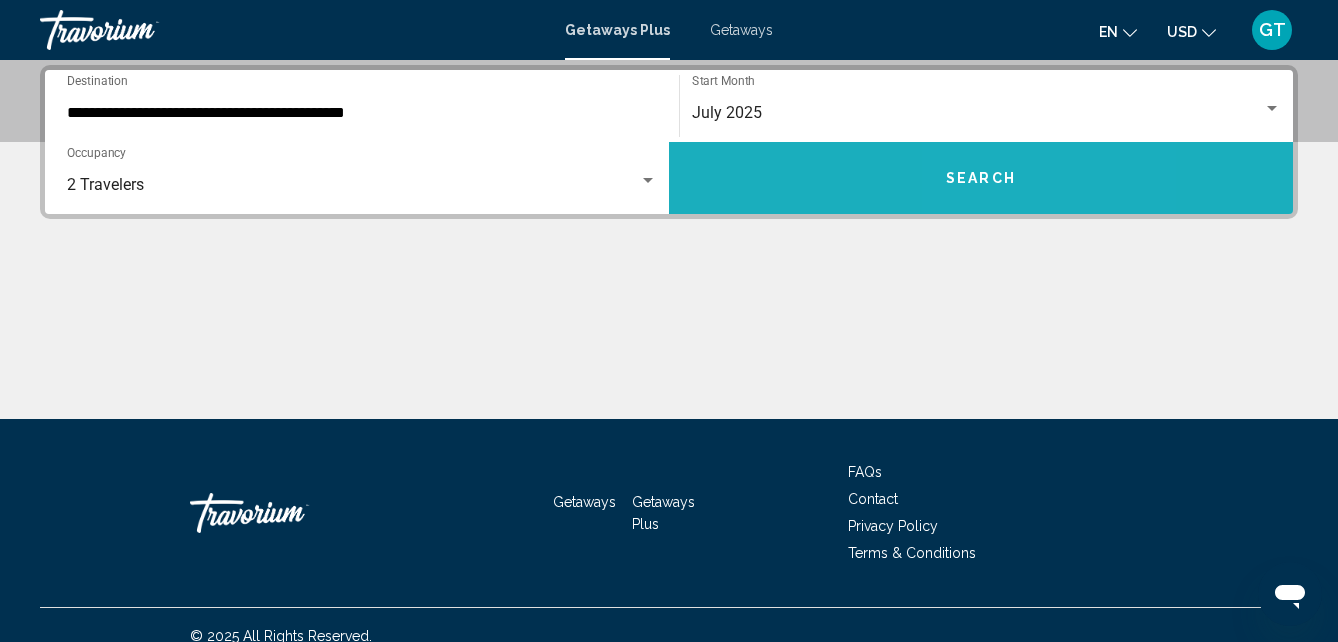 click on "Search" at bounding box center (981, 179) 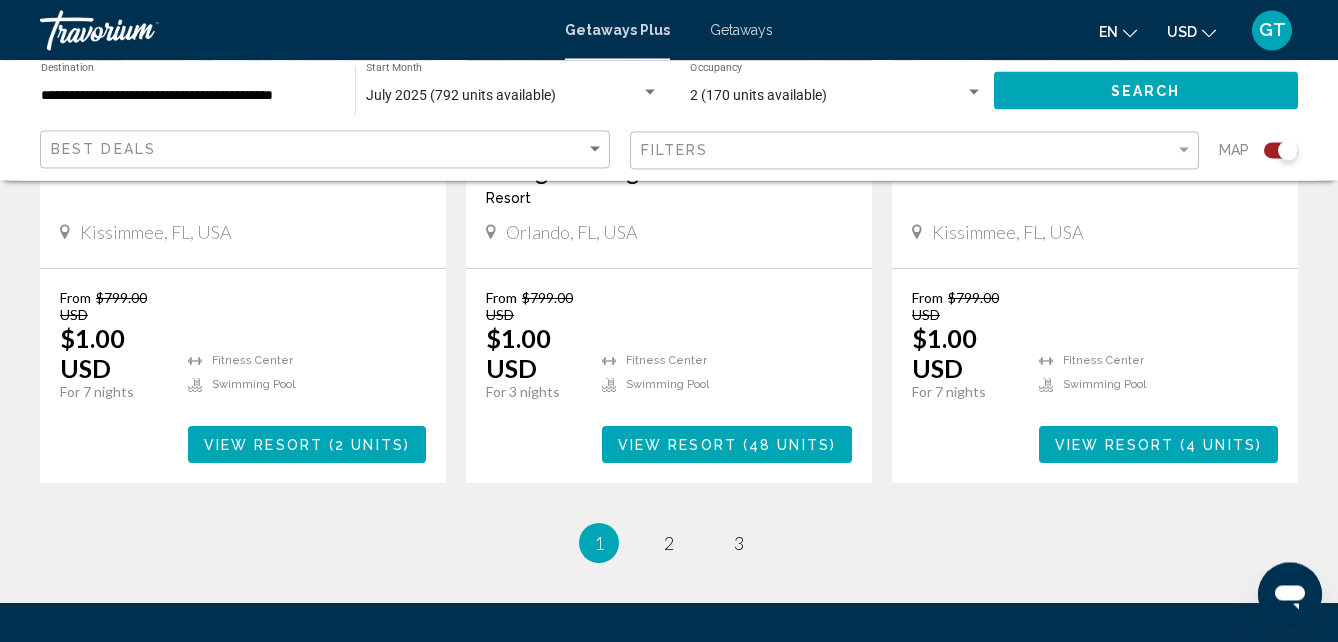 scroll, scrollTop: 3366, scrollLeft: 0, axis: vertical 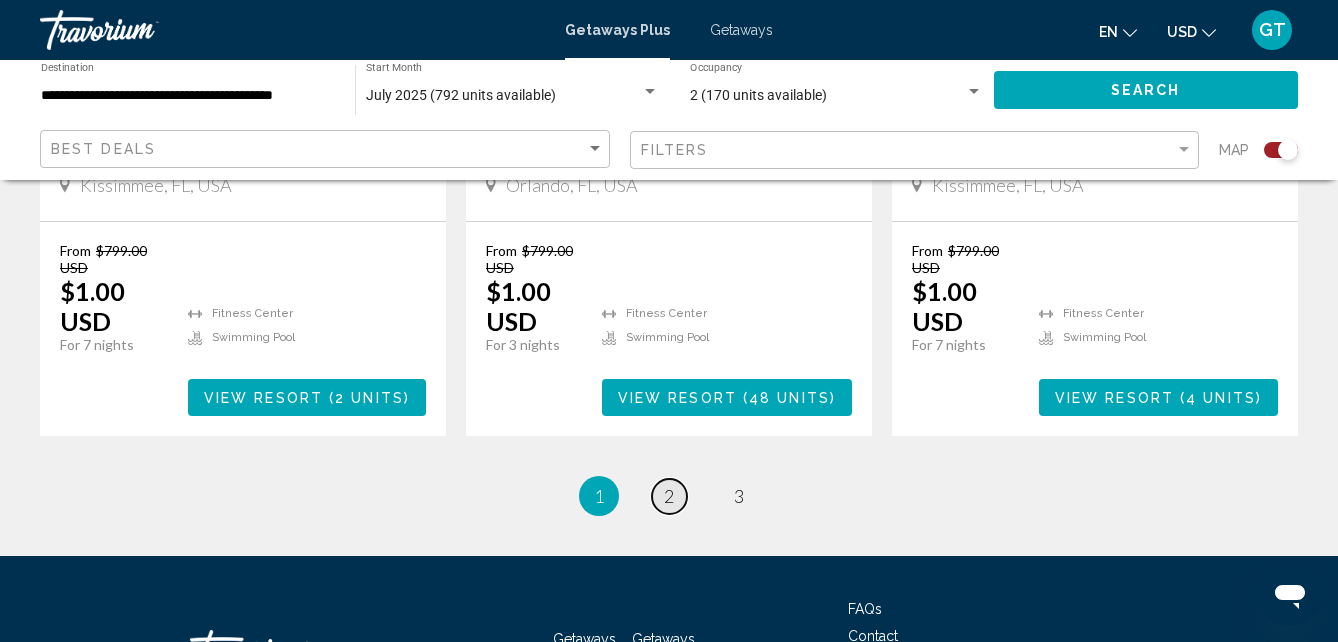 click on "2" at bounding box center (669, 496) 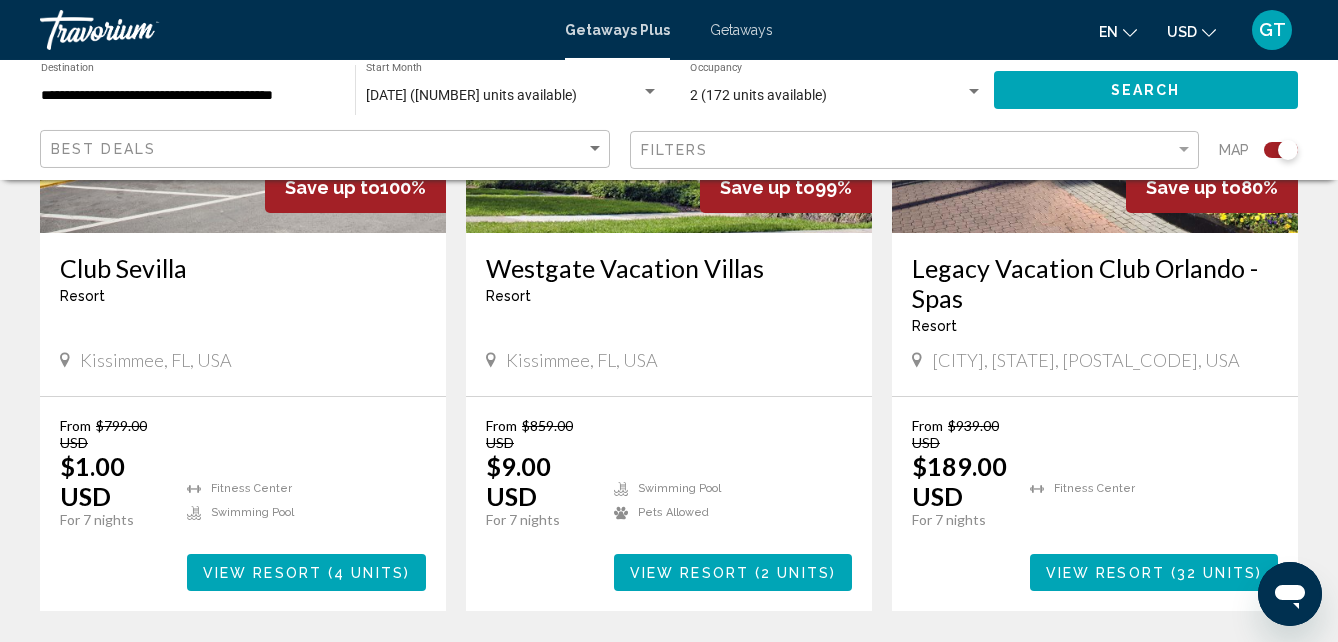 scroll, scrollTop: 1020, scrollLeft: 0, axis: vertical 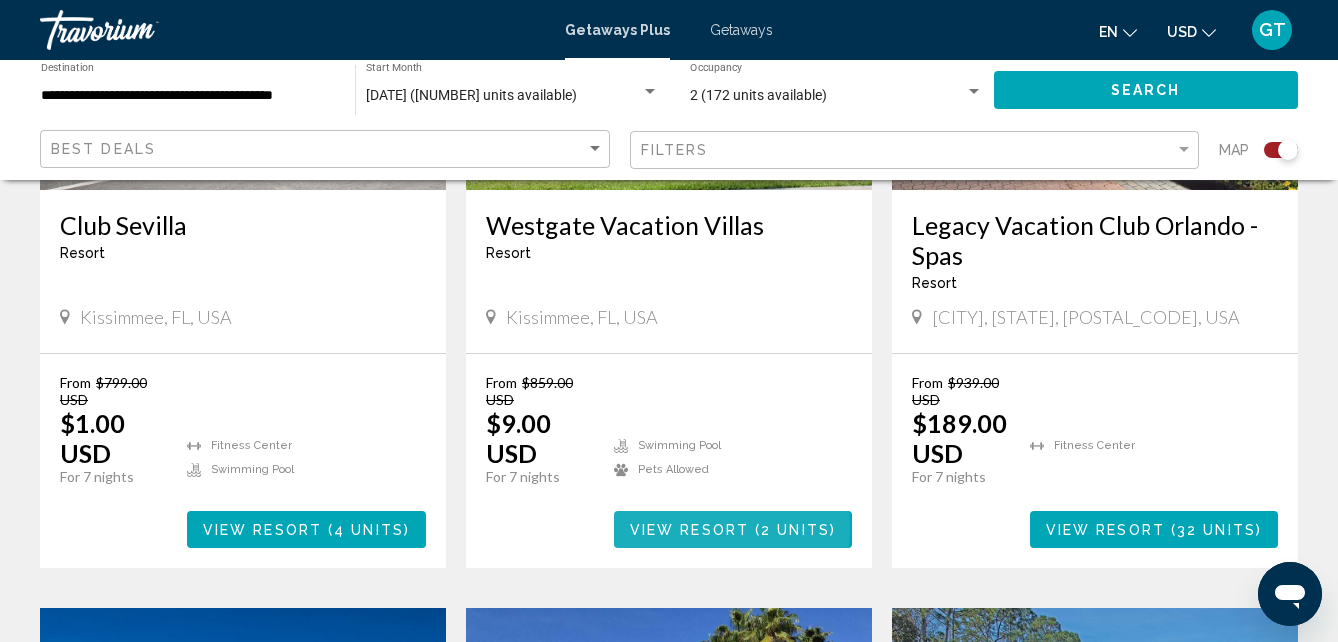 click on "View Resort" at bounding box center [689, 530] 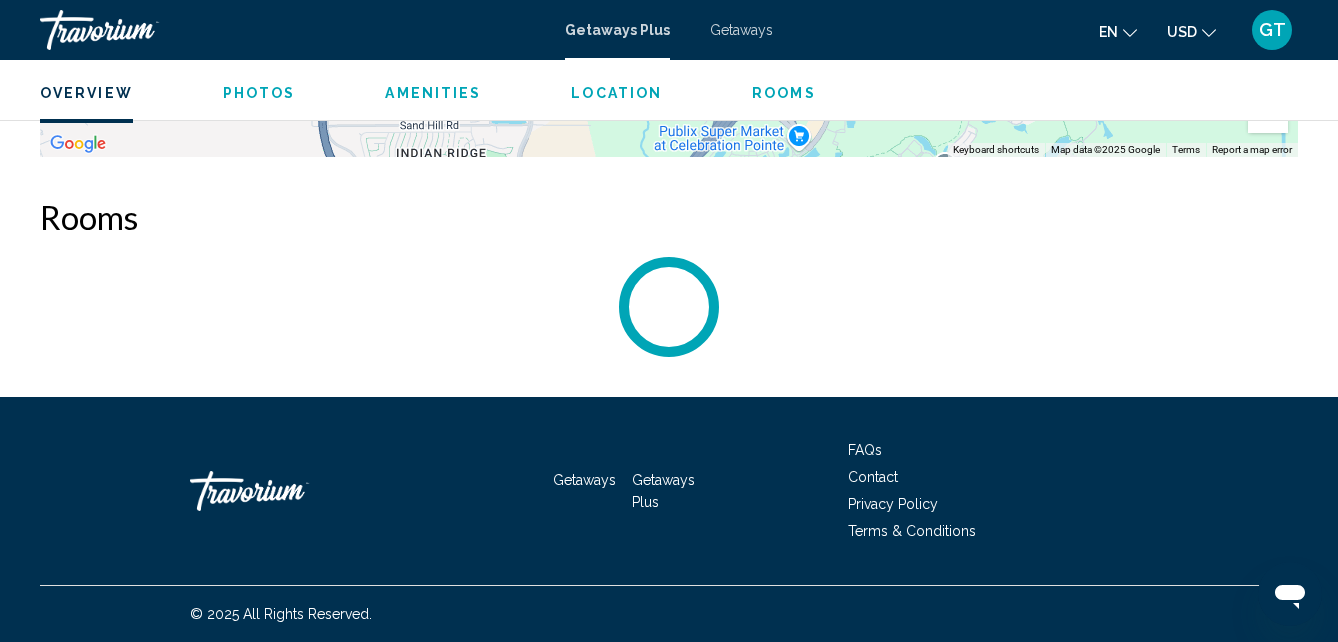 scroll, scrollTop: 3538, scrollLeft: 0, axis: vertical 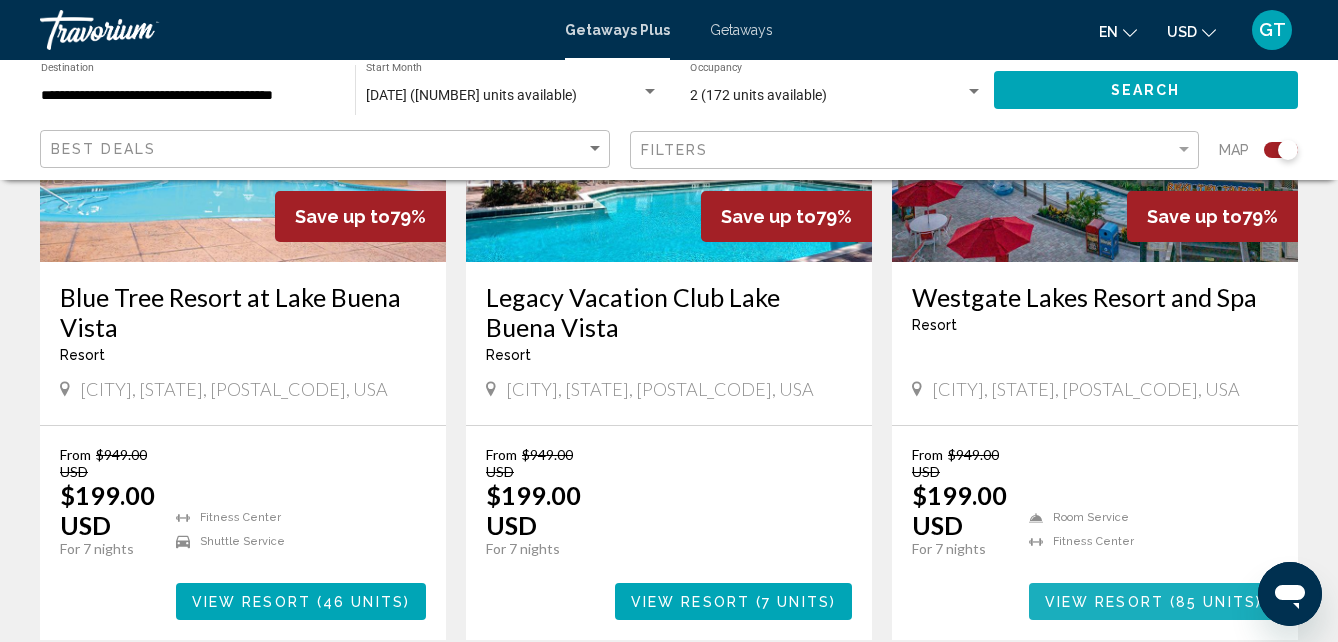 click on "View Resort" at bounding box center [1104, 602] 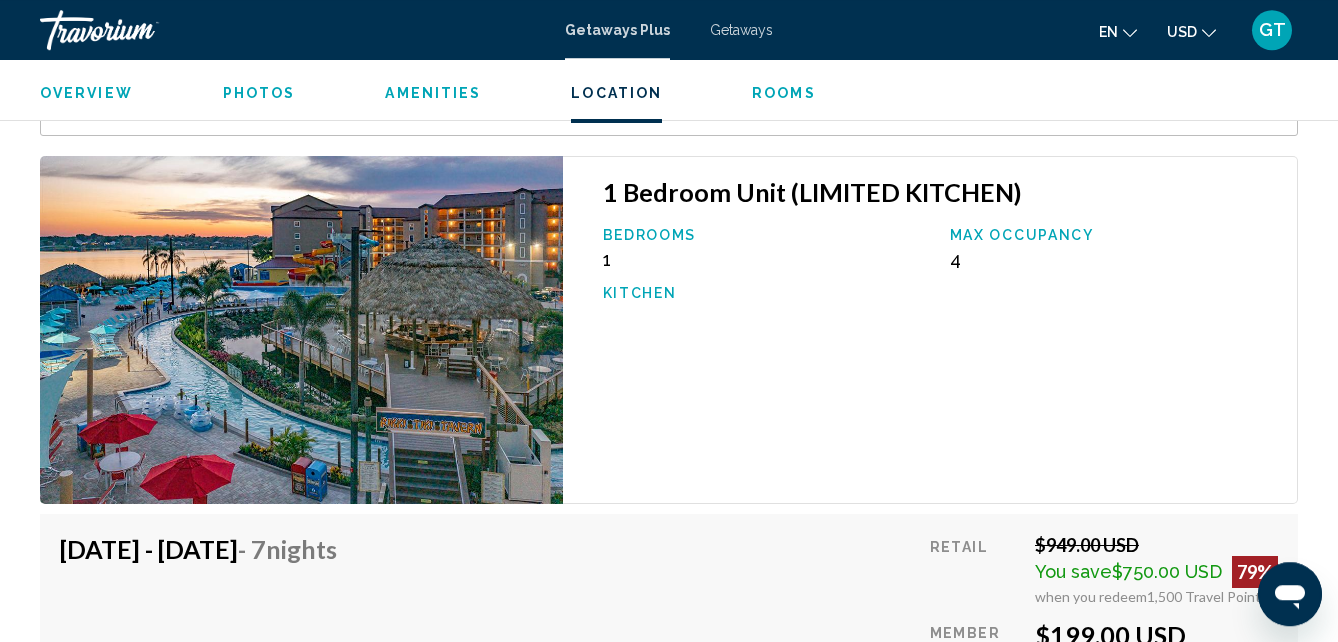 scroll, scrollTop: 3755, scrollLeft: 0, axis: vertical 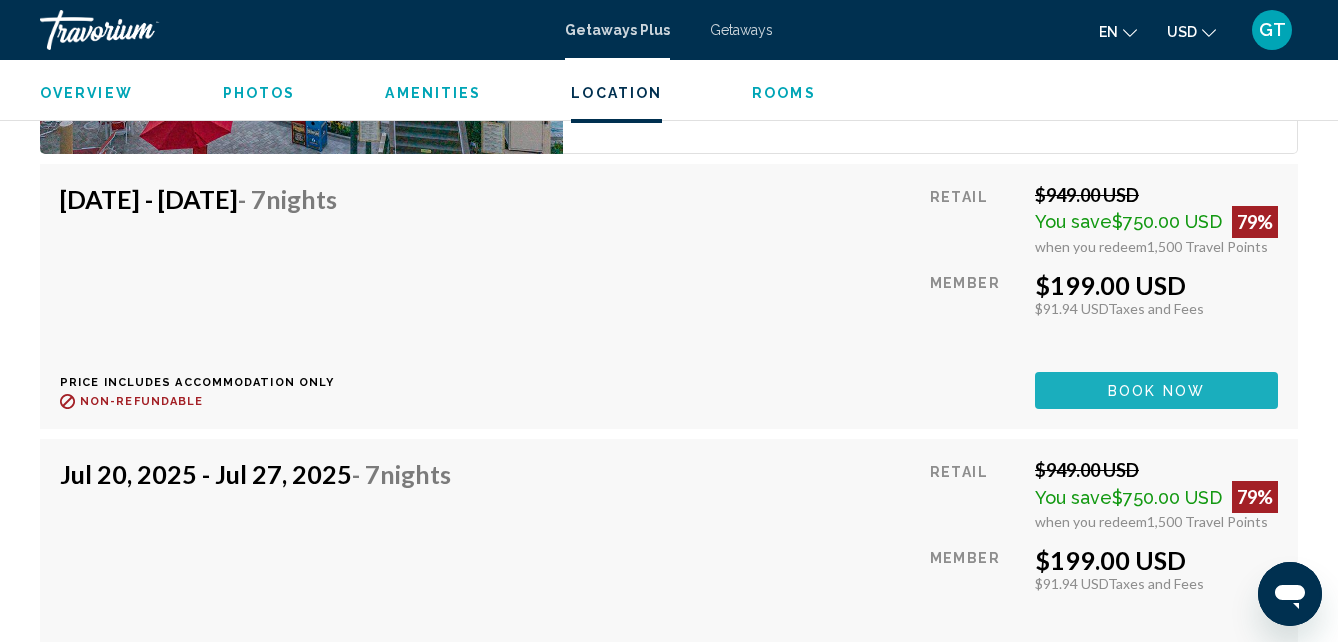 click on "Book now" at bounding box center (1156, 390) 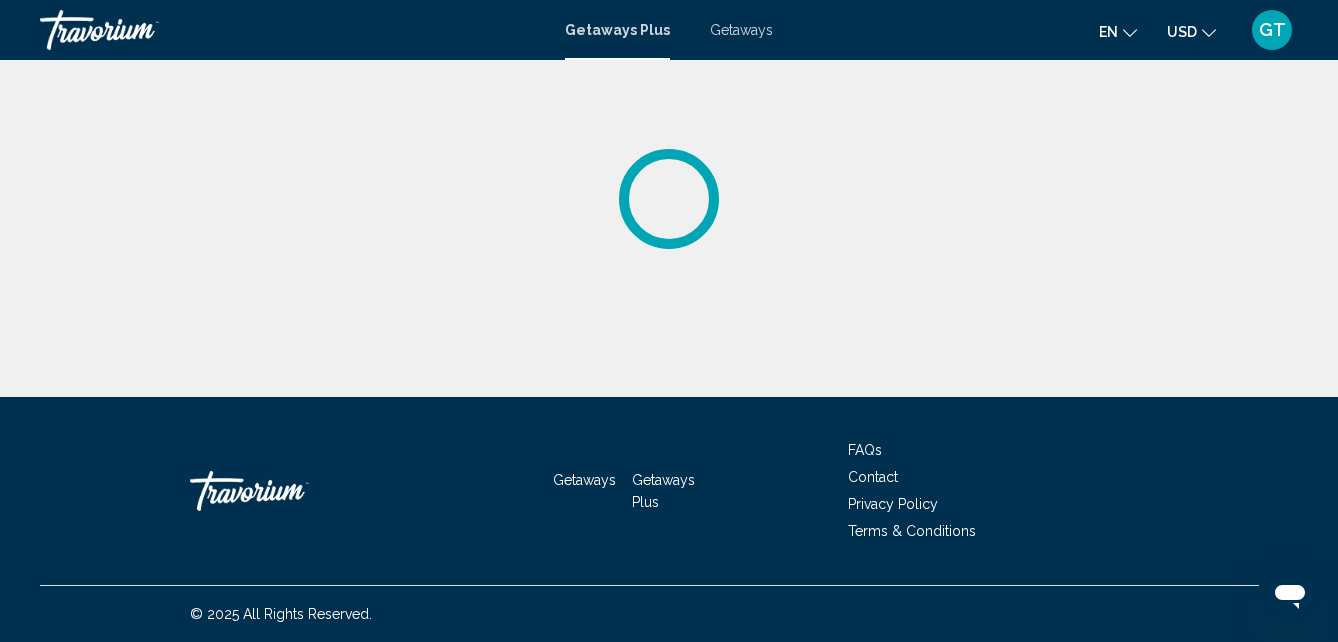 scroll, scrollTop: 0, scrollLeft: 0, axis: both 